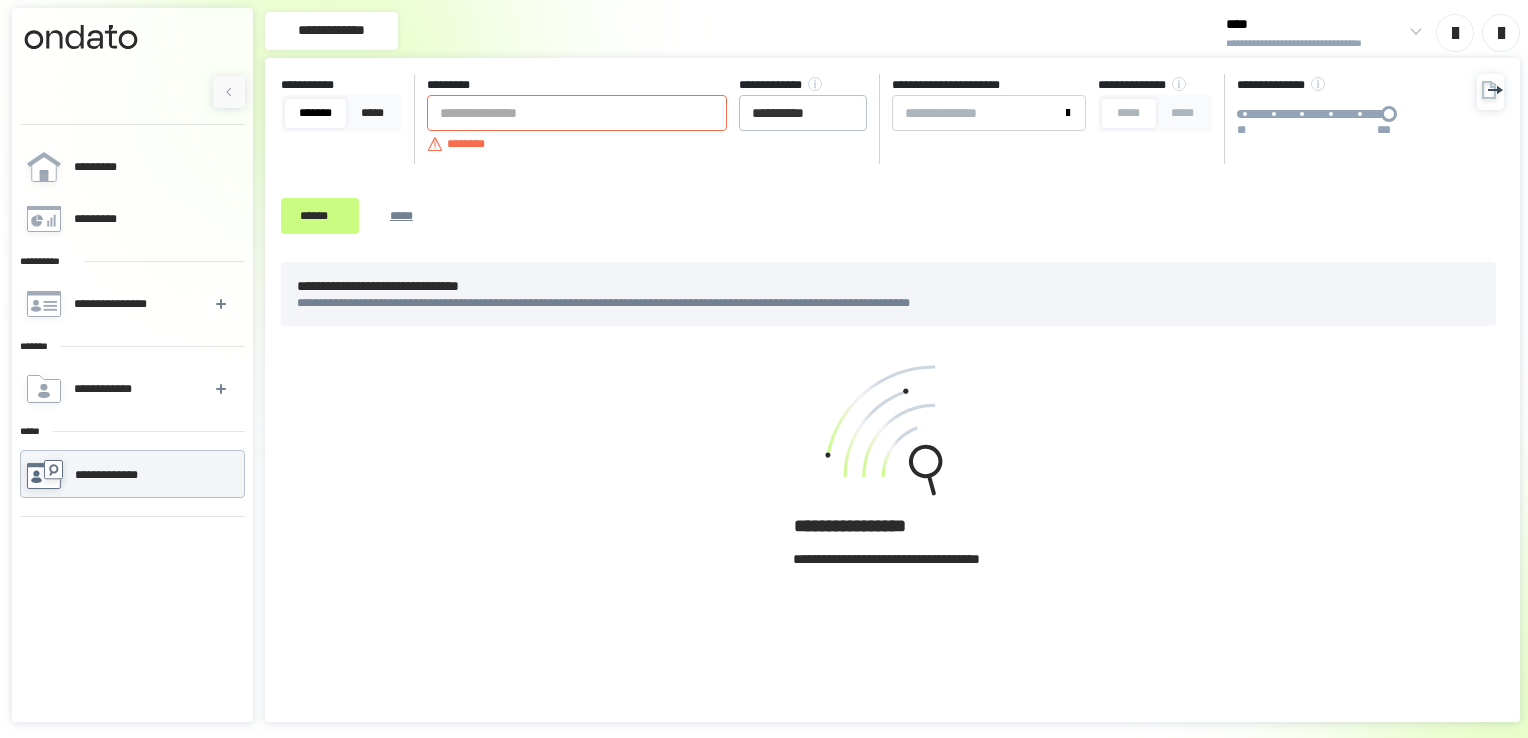 scroll, scrollTop: 0, scrollLeft: 0, axis: both 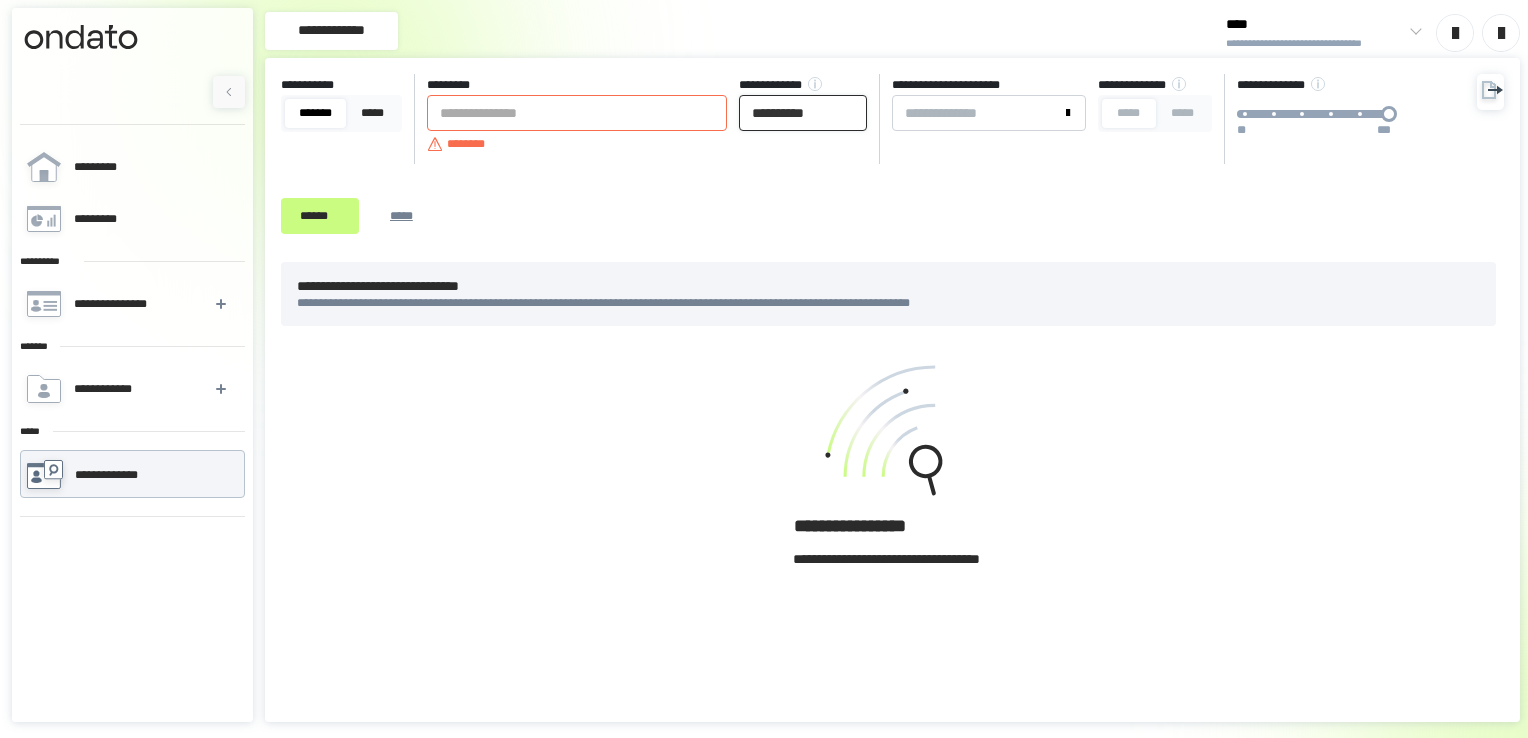 click on "**********" at bounding box center (803, 113) 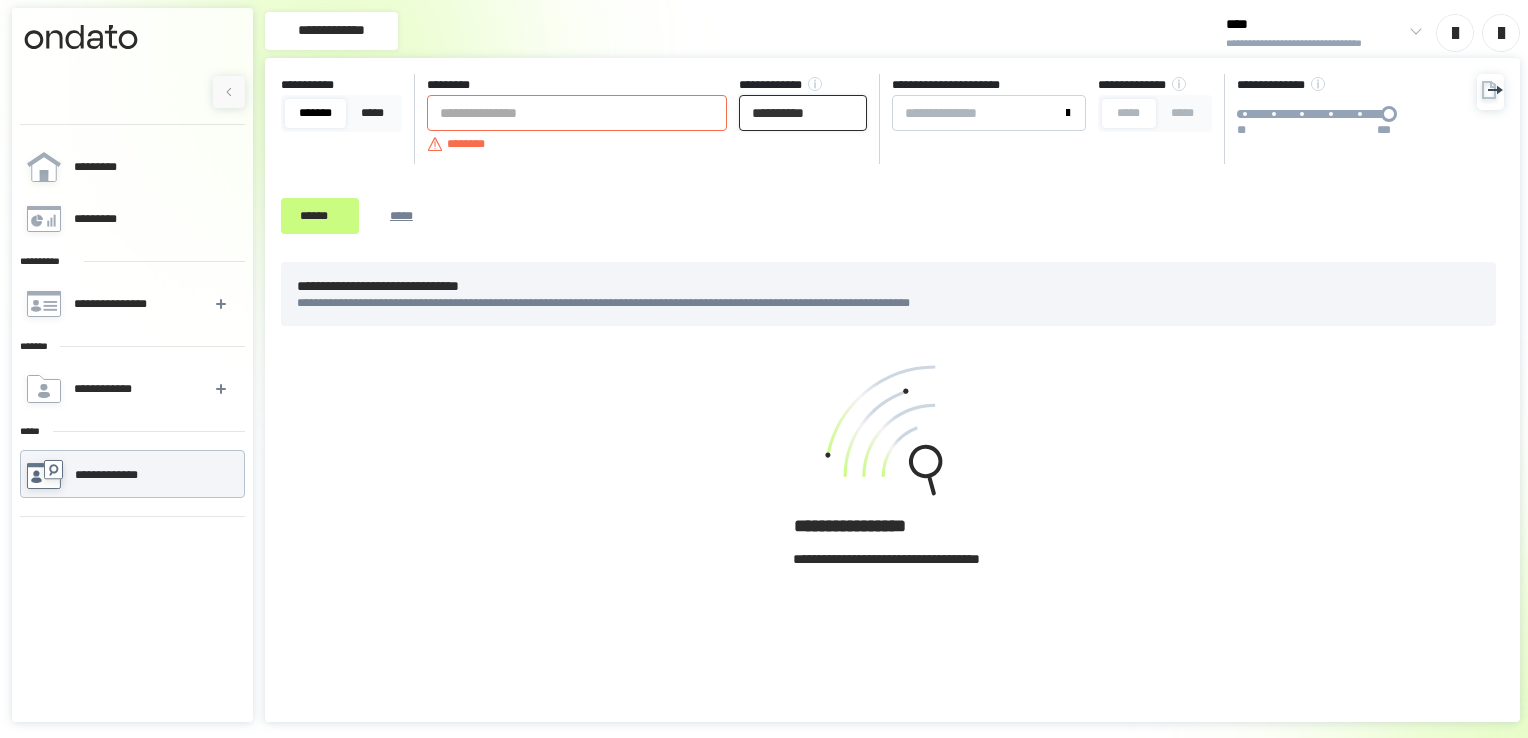 click on "**********" at bounding box center (803, 113) 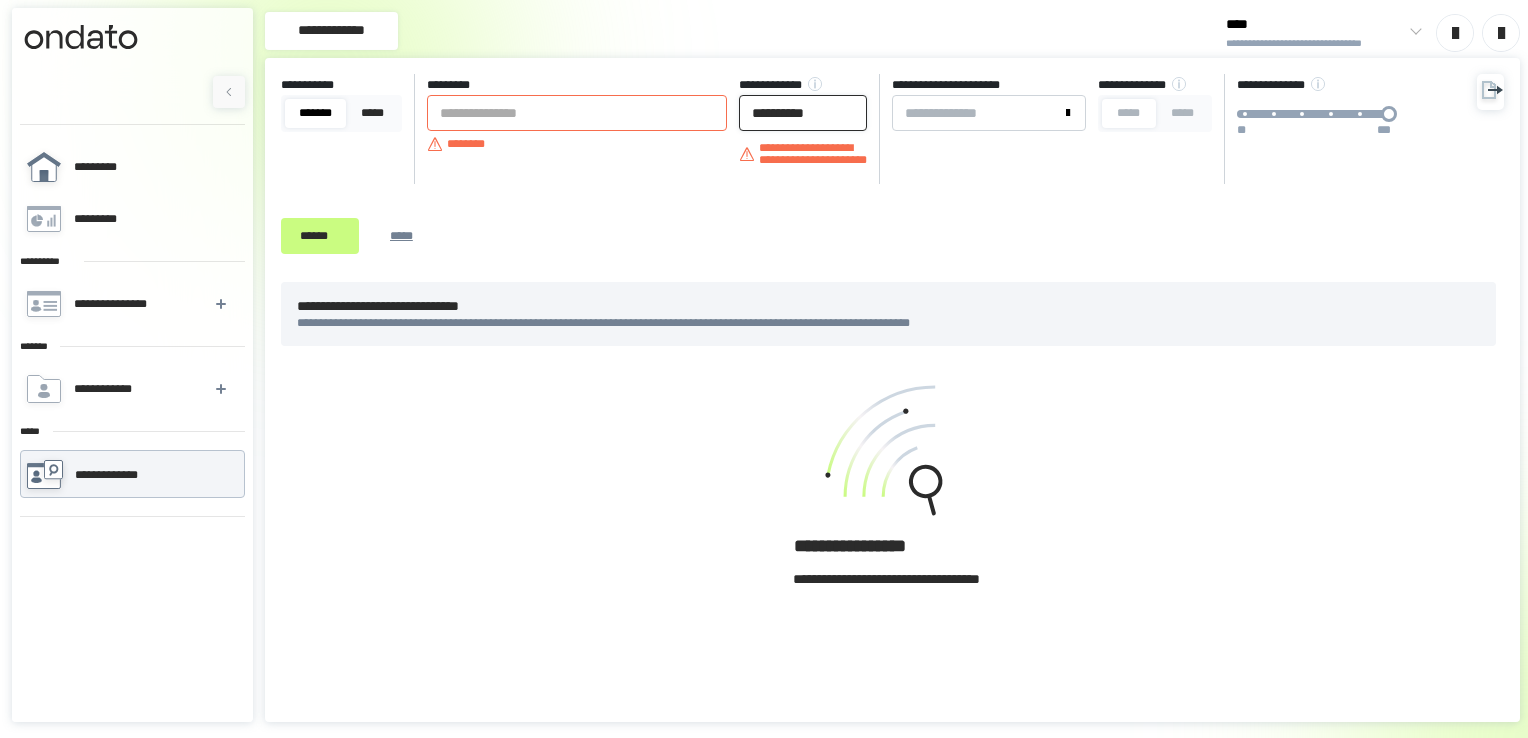 drag, startPoint x: 840, startPoint y: 120, endPoint x: 108, endPoint y: 178, distance: 734.2942 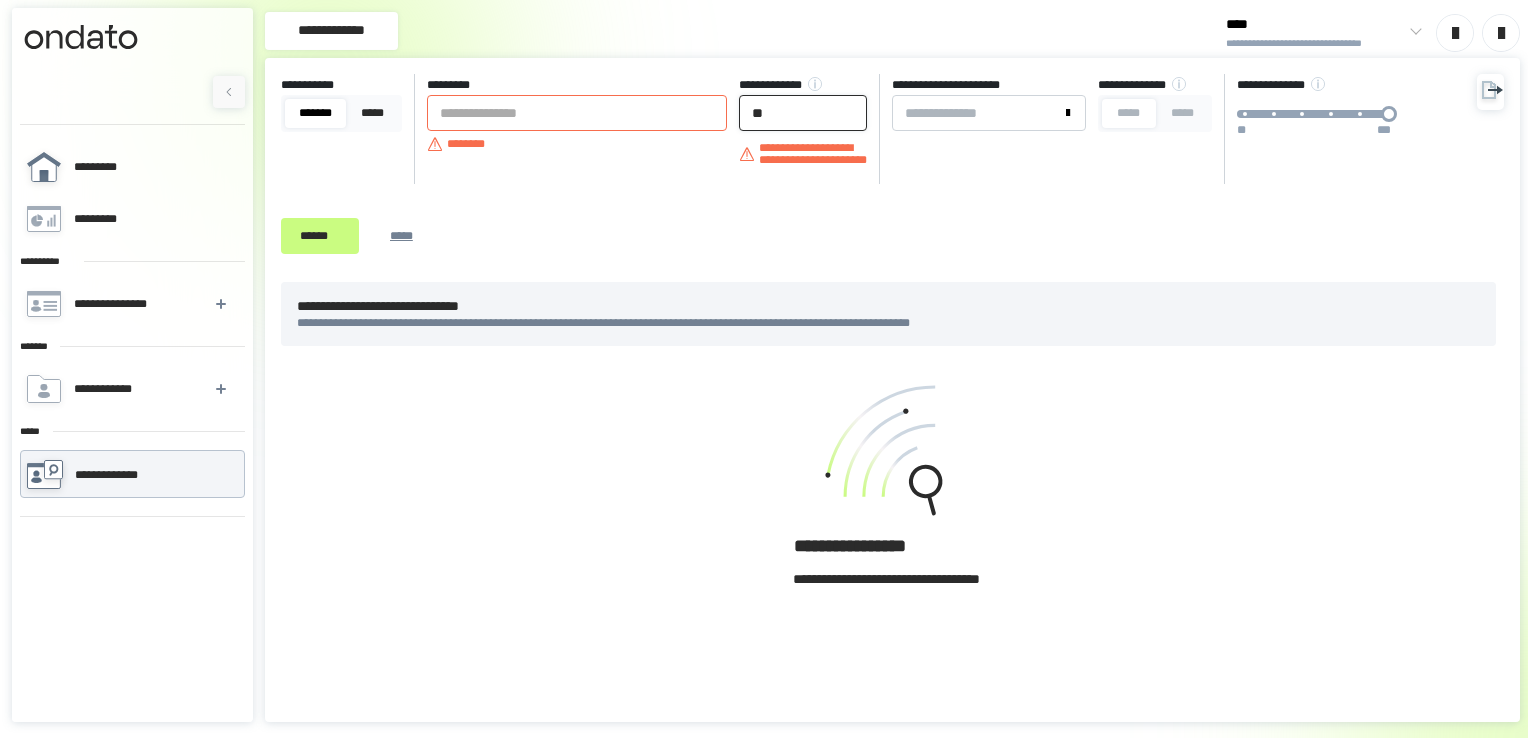 type on "*" 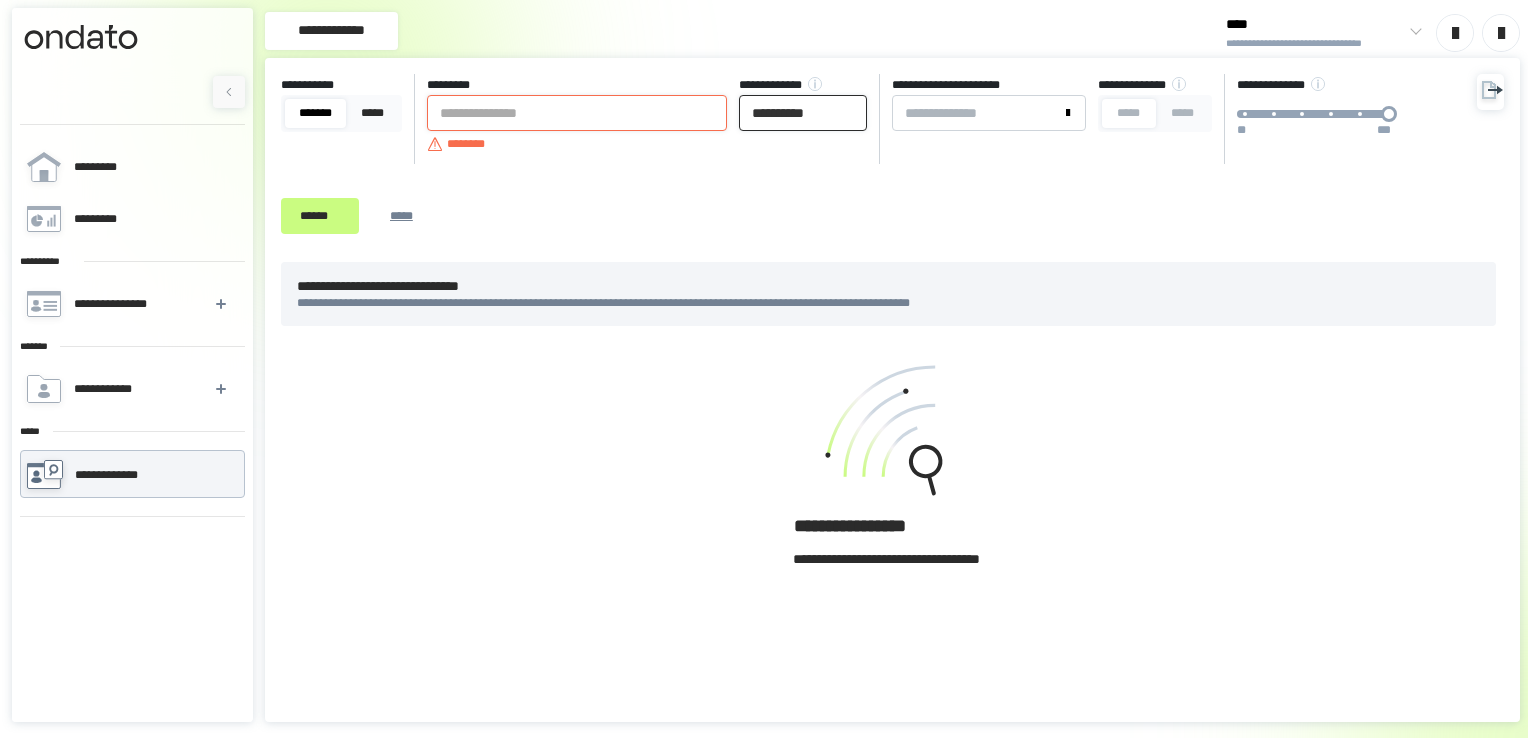 type on "**********" 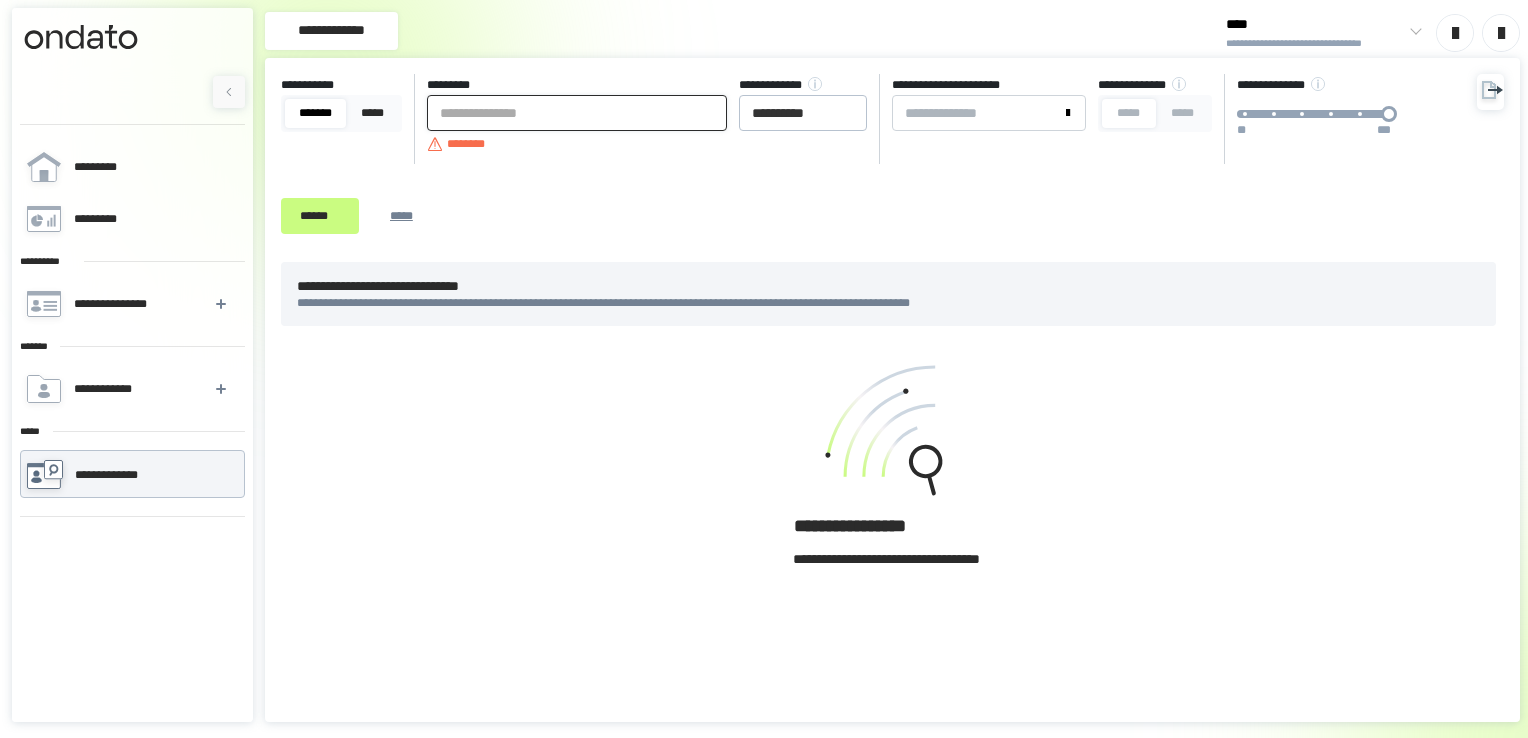 click at bounding box center [577, 113] 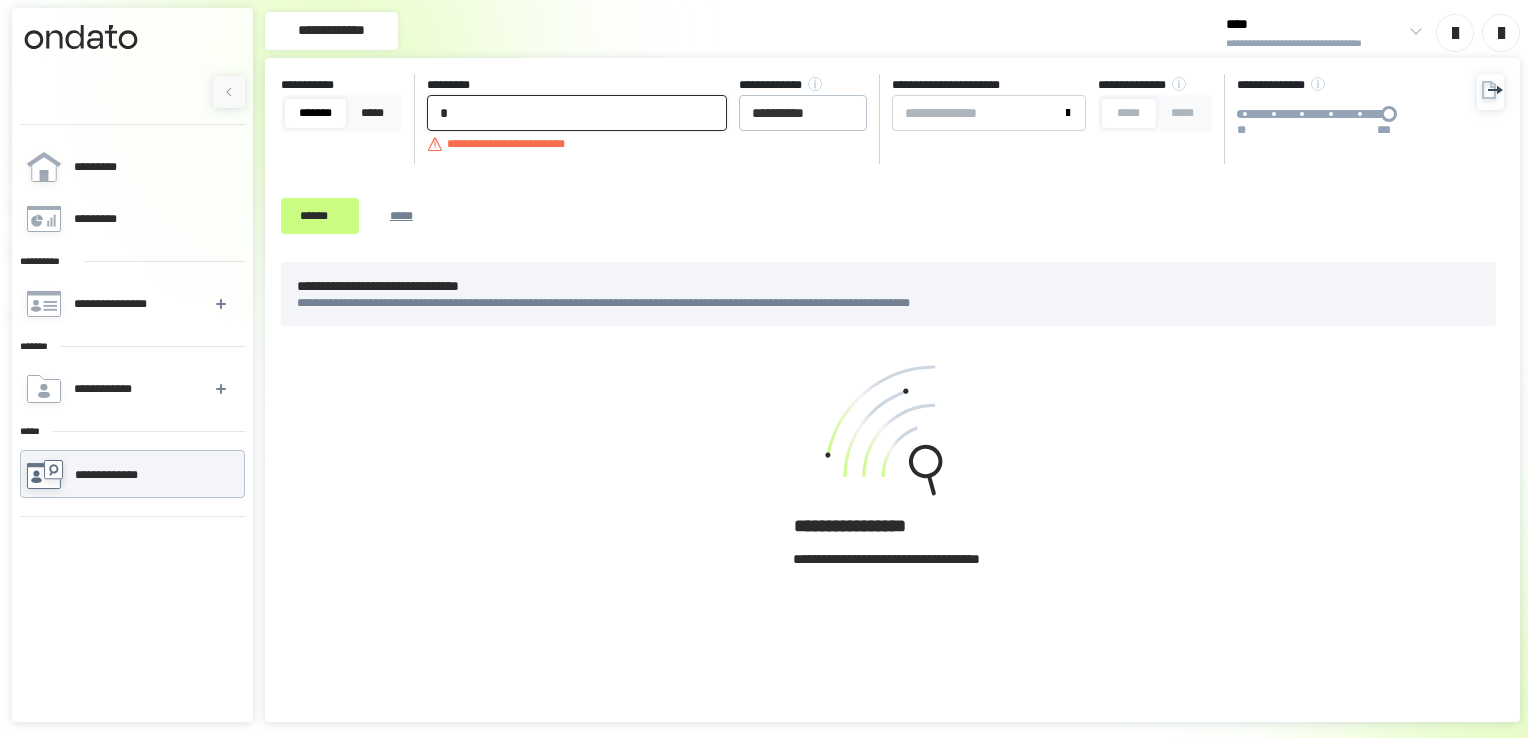 drag, startPoint x: 538, startPoint y: 114, endPoint x: 0, endPoint y: 61, distance: 540.6043 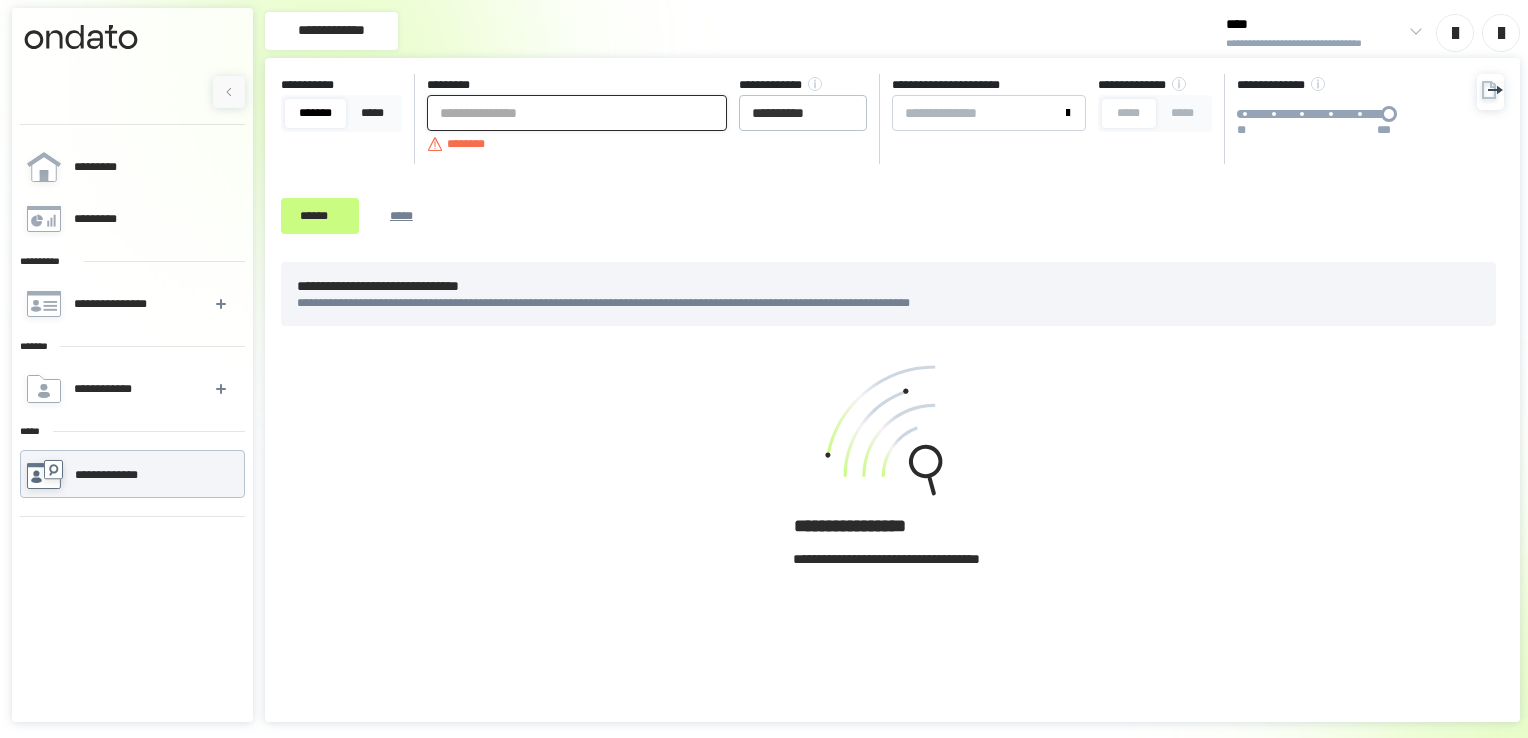 paste on "**********" 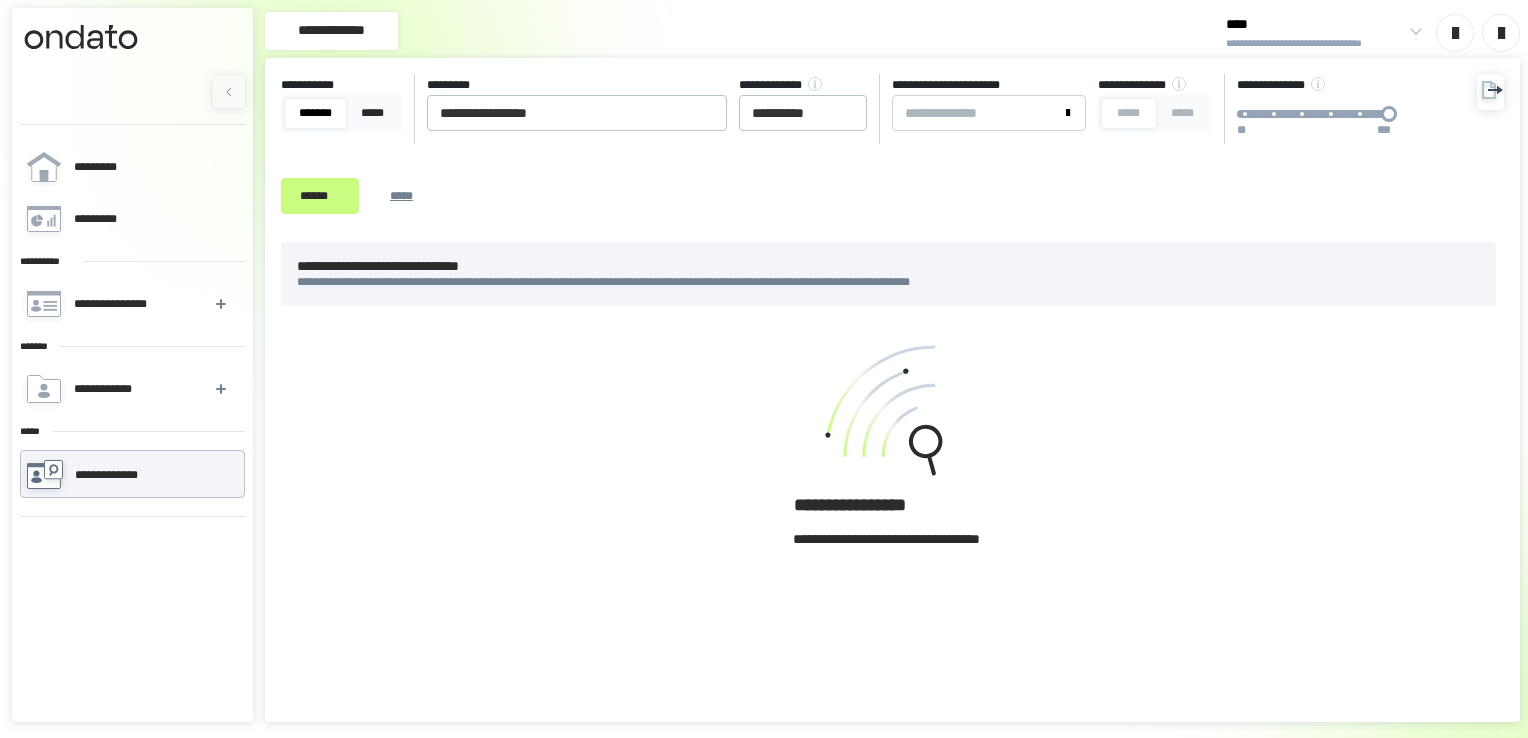 drag, startPoint x: 350, startPoint y: 192, endPoint x: 1168, endPoint y: 147, distance: 819.2368 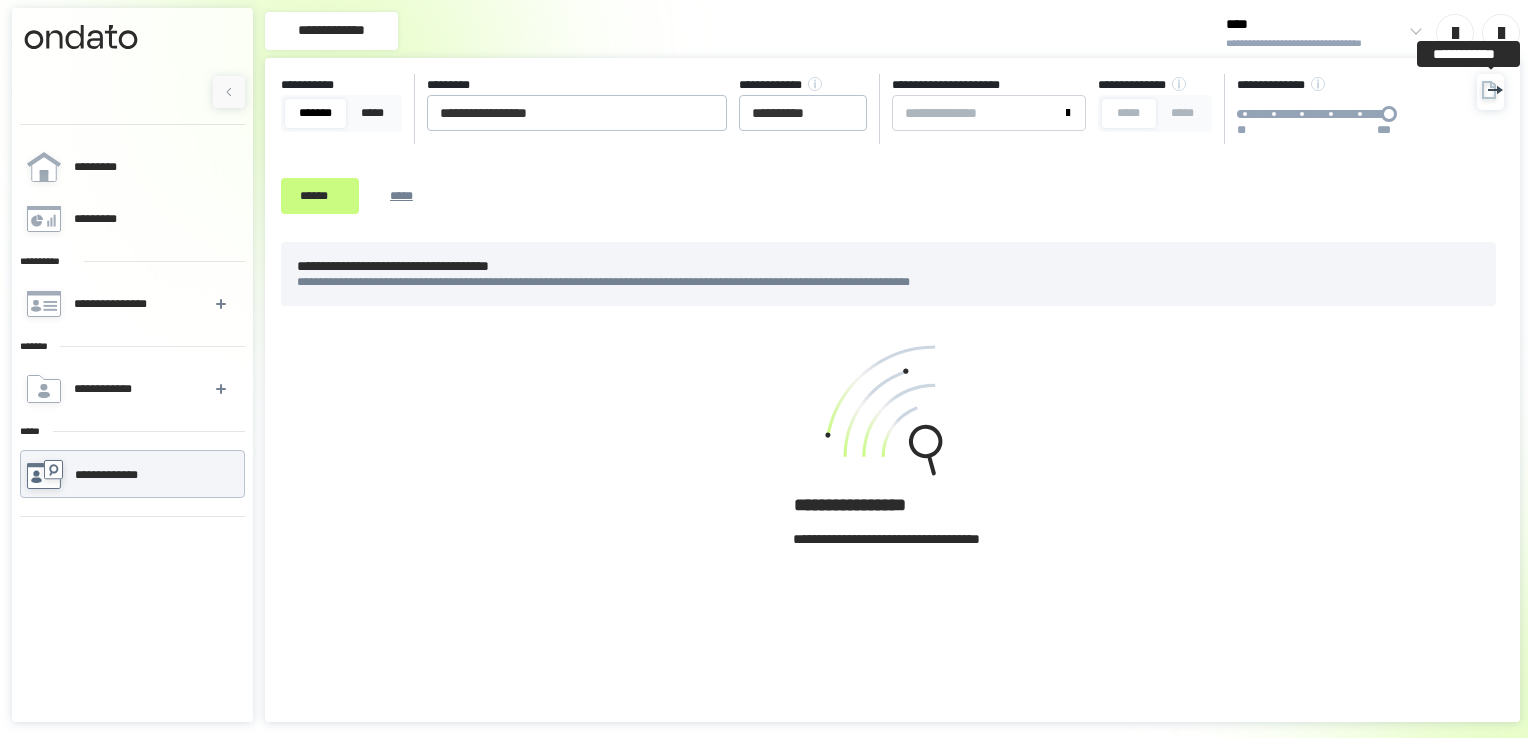 click on "[FIRST] [LAST] [NAME] [ADDRESS] [CITY] [STATE] [ZIP] [PHONE] [EMAIL] [BIRTHDATE] [AGE] [GENDER] [COUNTRY] [POSTAL_CODE] [LICENSE_NUMBER] [PASSPORT_NUMBER] [CREDIT_CARD_NUMBER] [SSN]" at bounding box center (892, 390) 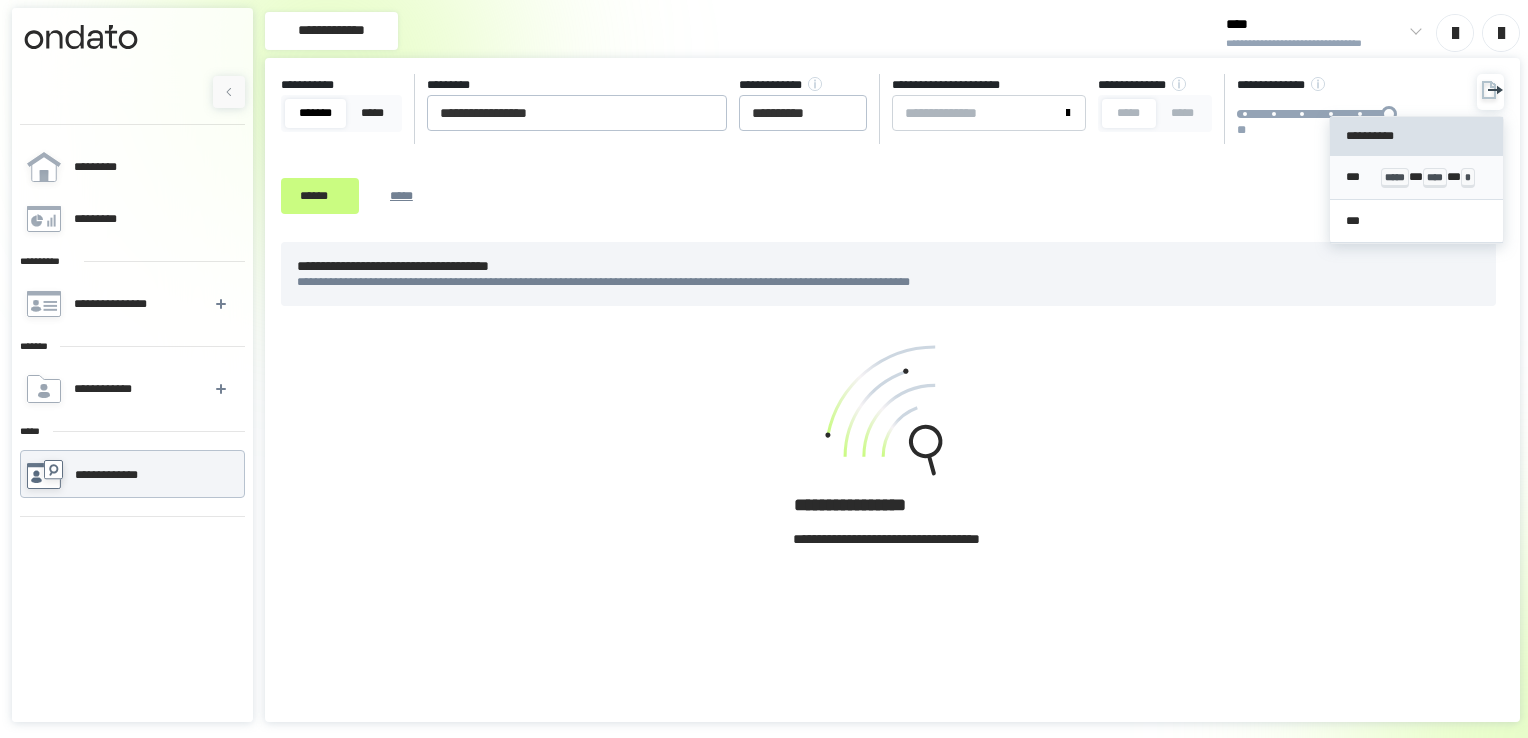 click on "***** * **** *   *" at bounding box center [1434, 177] 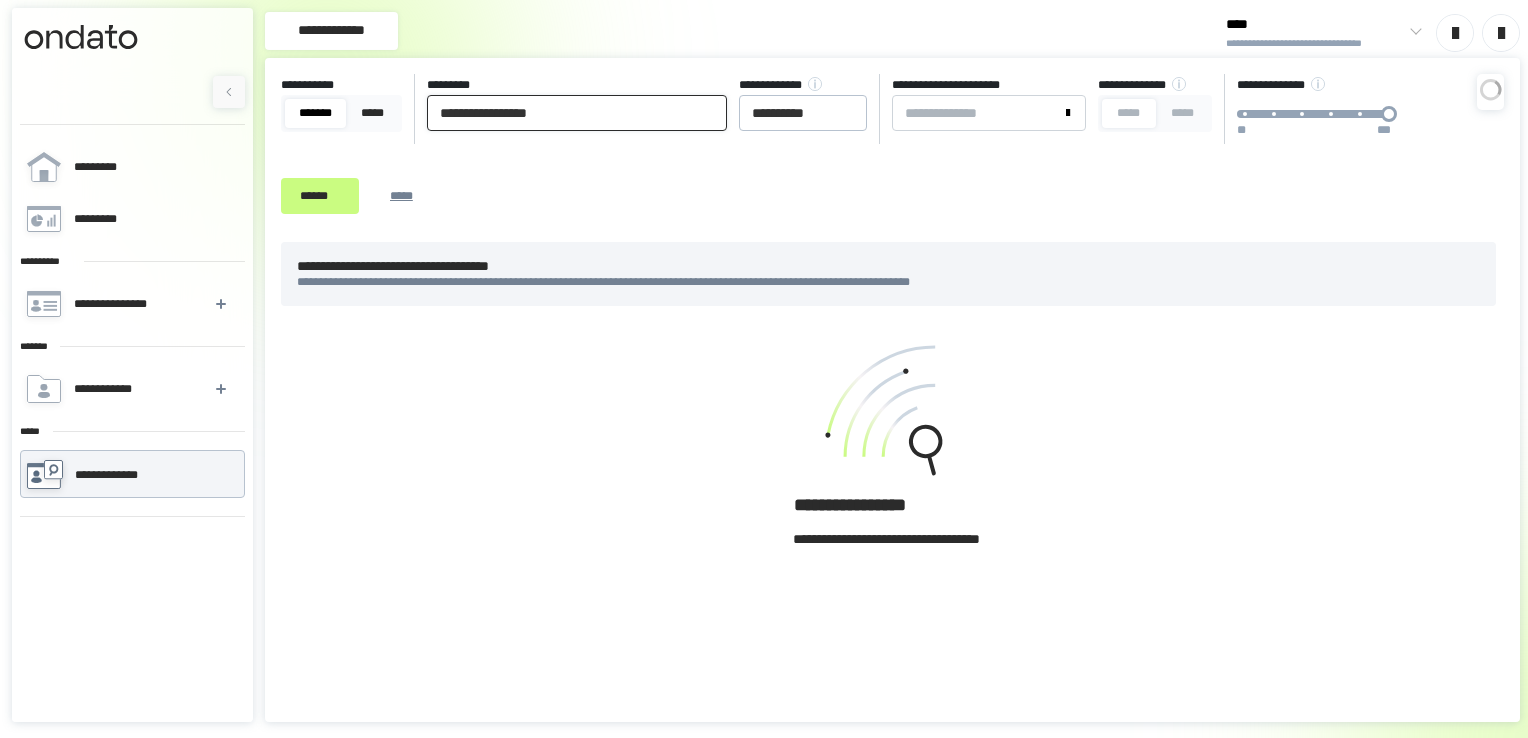 click on "**********" at bounding box center [577, 113] 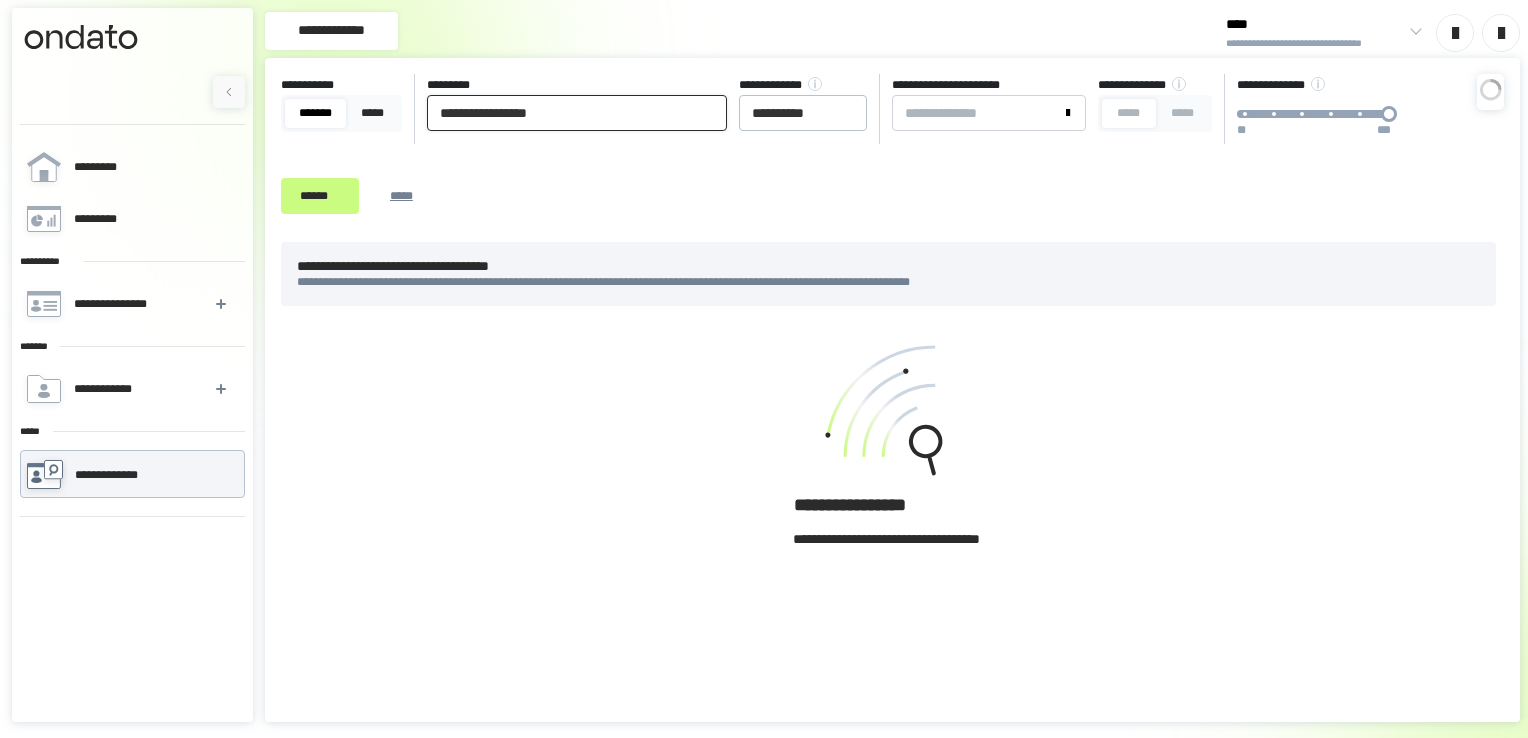 click on "**********" at bounding box center (577, 113) 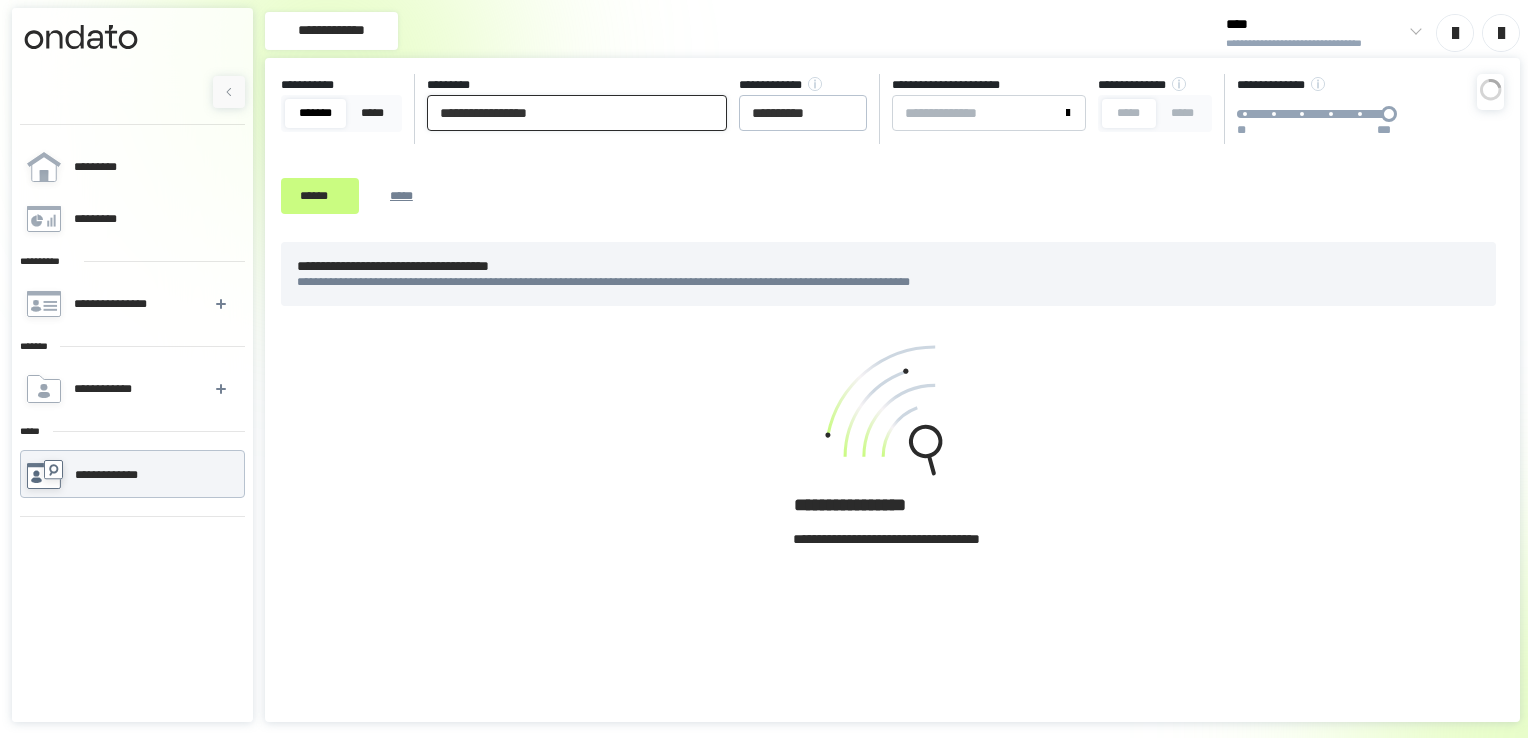 click on "**********" at bounding box center (577, 113) 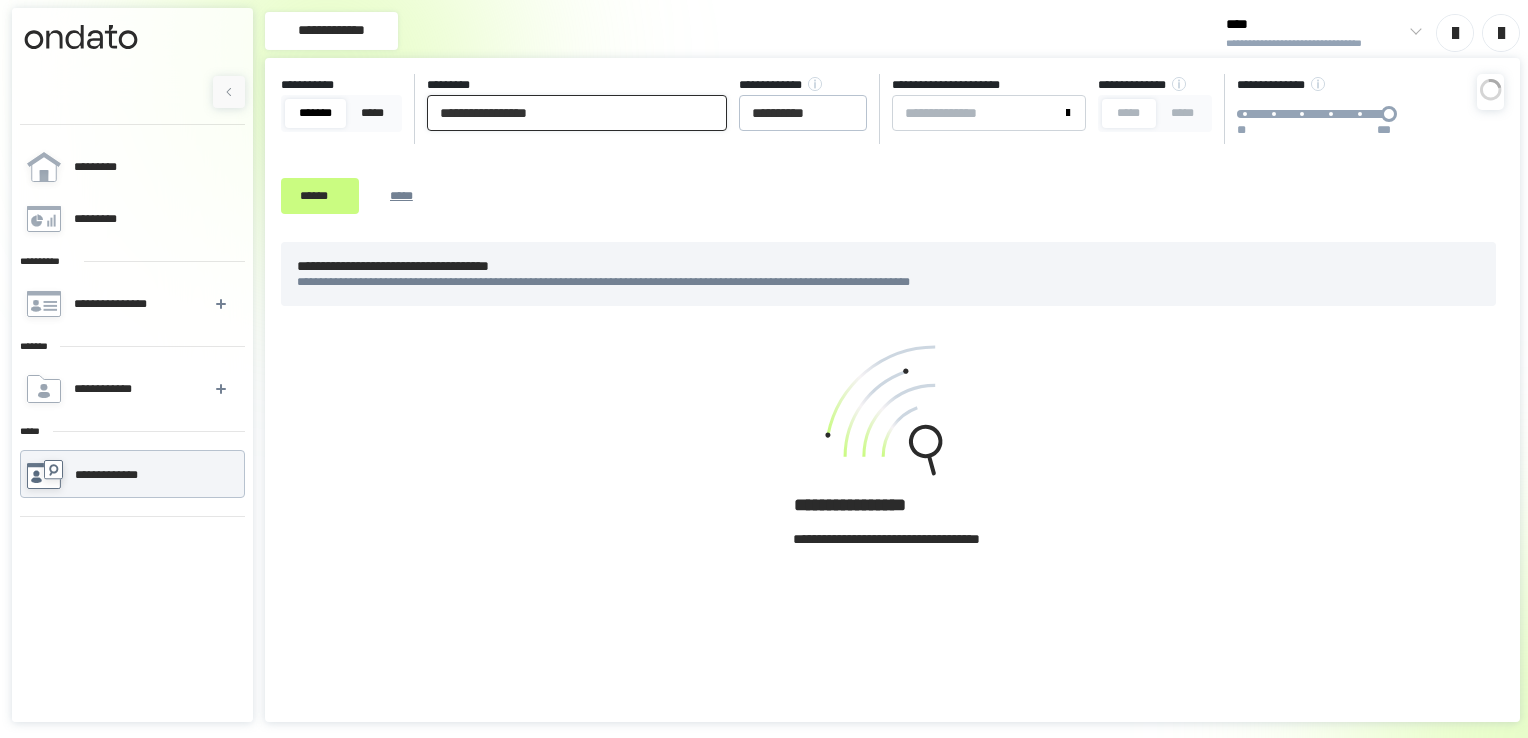 click on "**********" at bounding box center (577, 113) 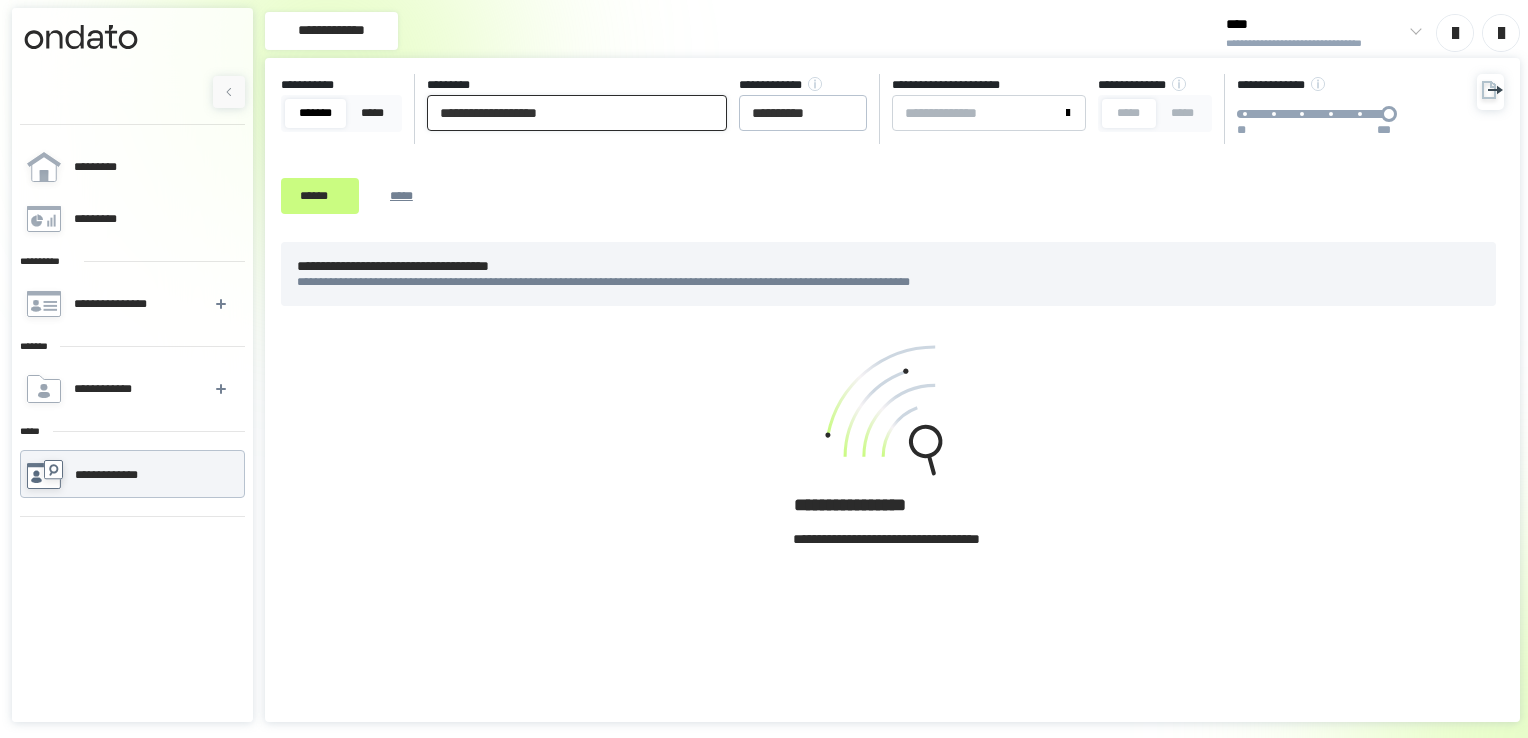 type on "**********" 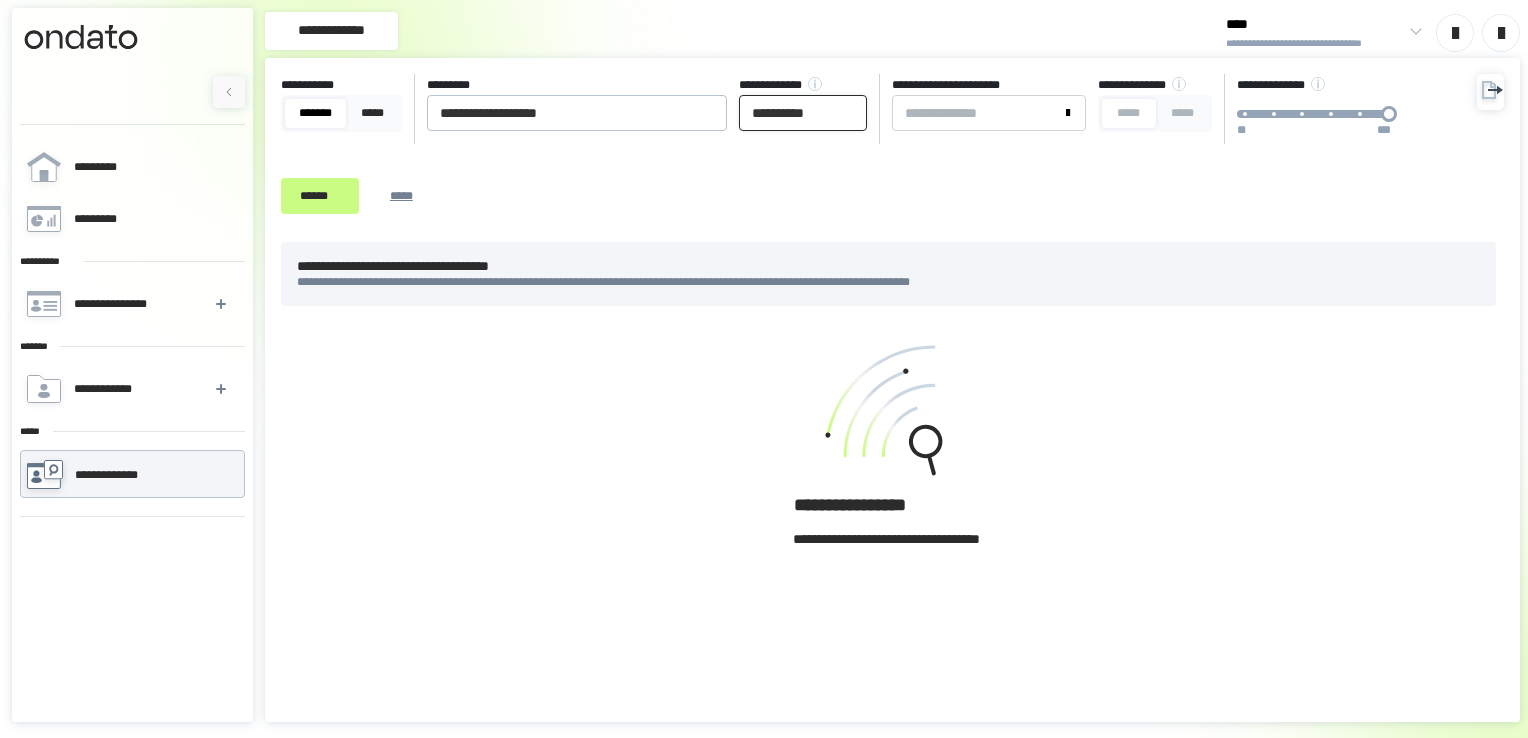 drag, startPoint x: 759, startPoint y: 110, endPoint x: 988, endPoint y: 91, distance: 229.78687 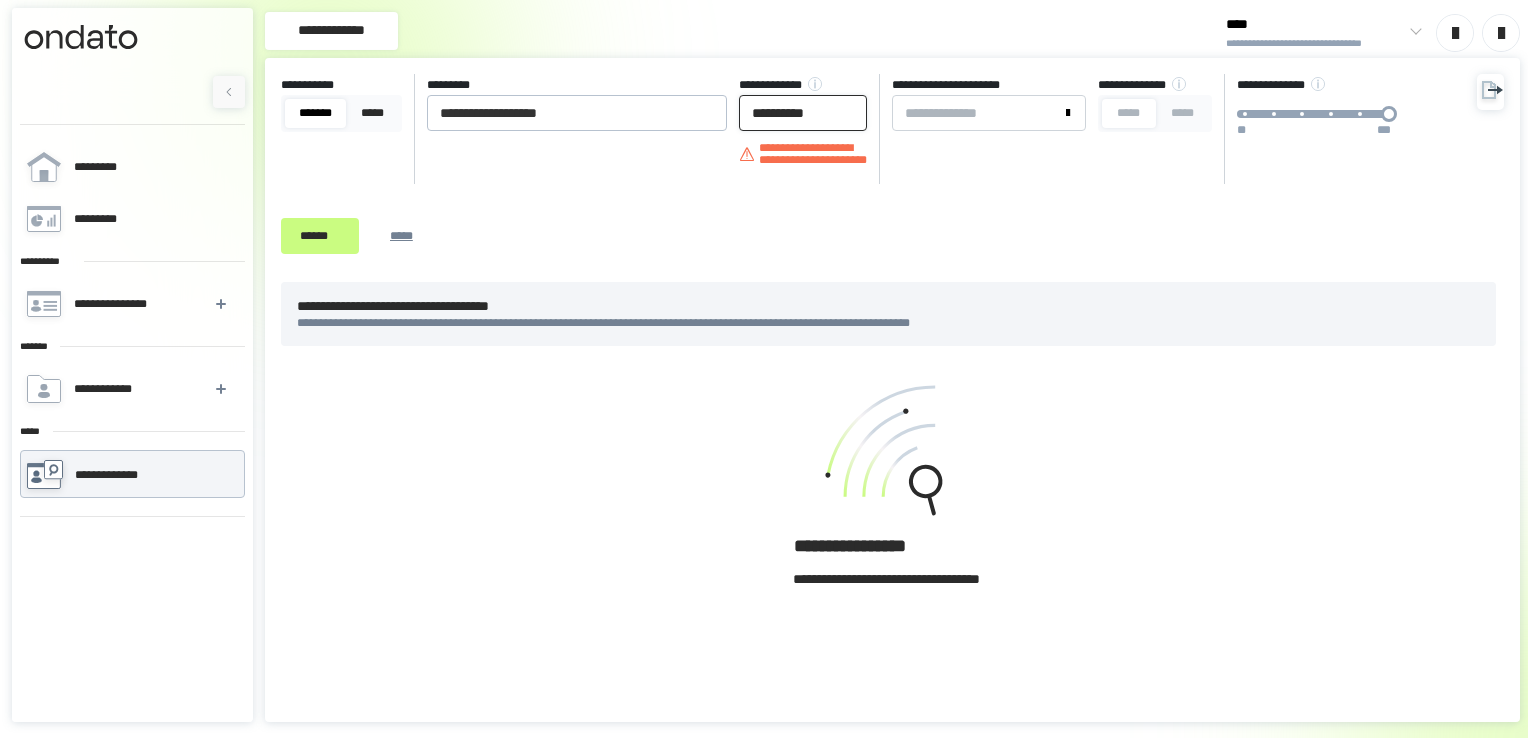 type on "**********" 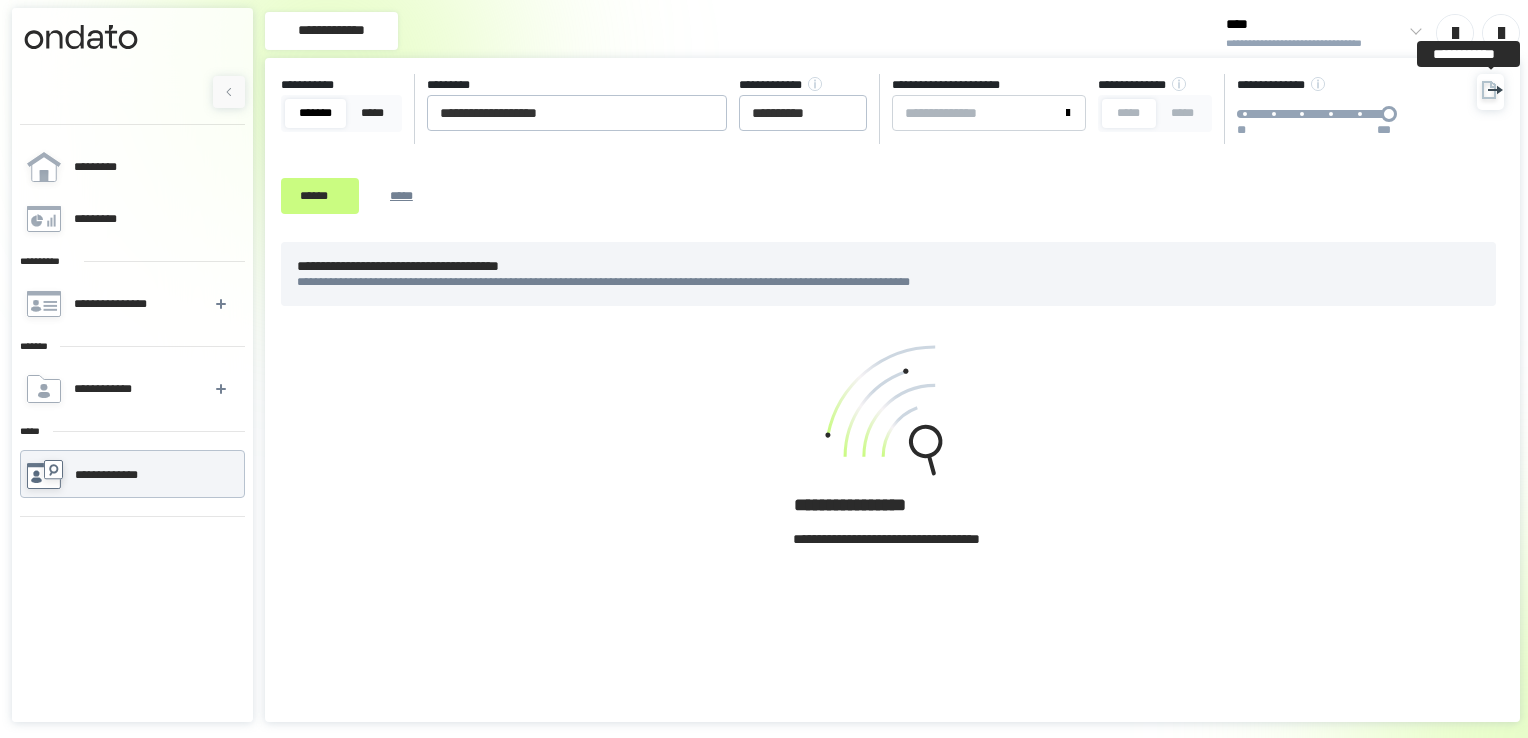 drag, startPoint x: 1479, startPoint y: 88, endPoint x: 1475, endPoint y: 111, distance: 23.345236 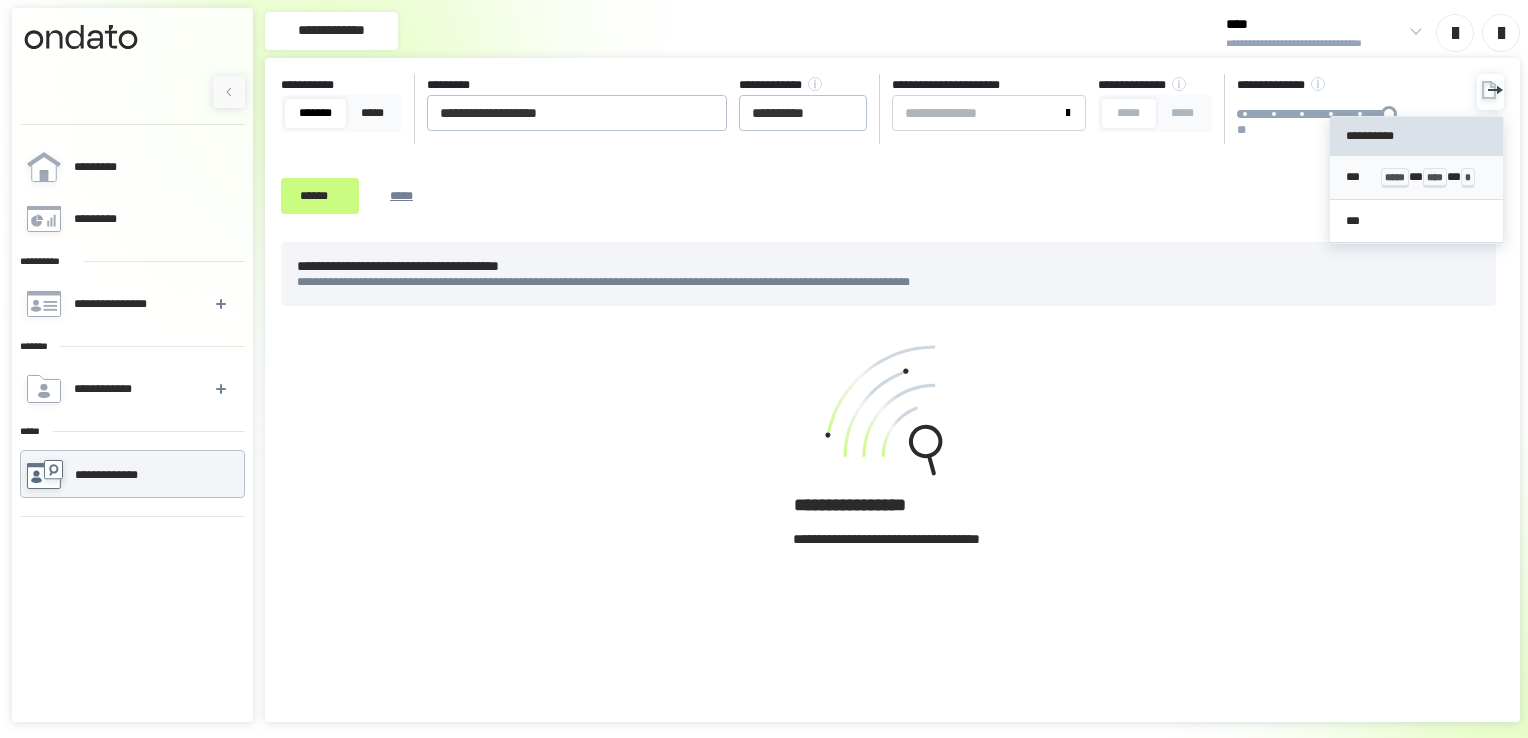 click on "****" at bounding box center (1435, 178) 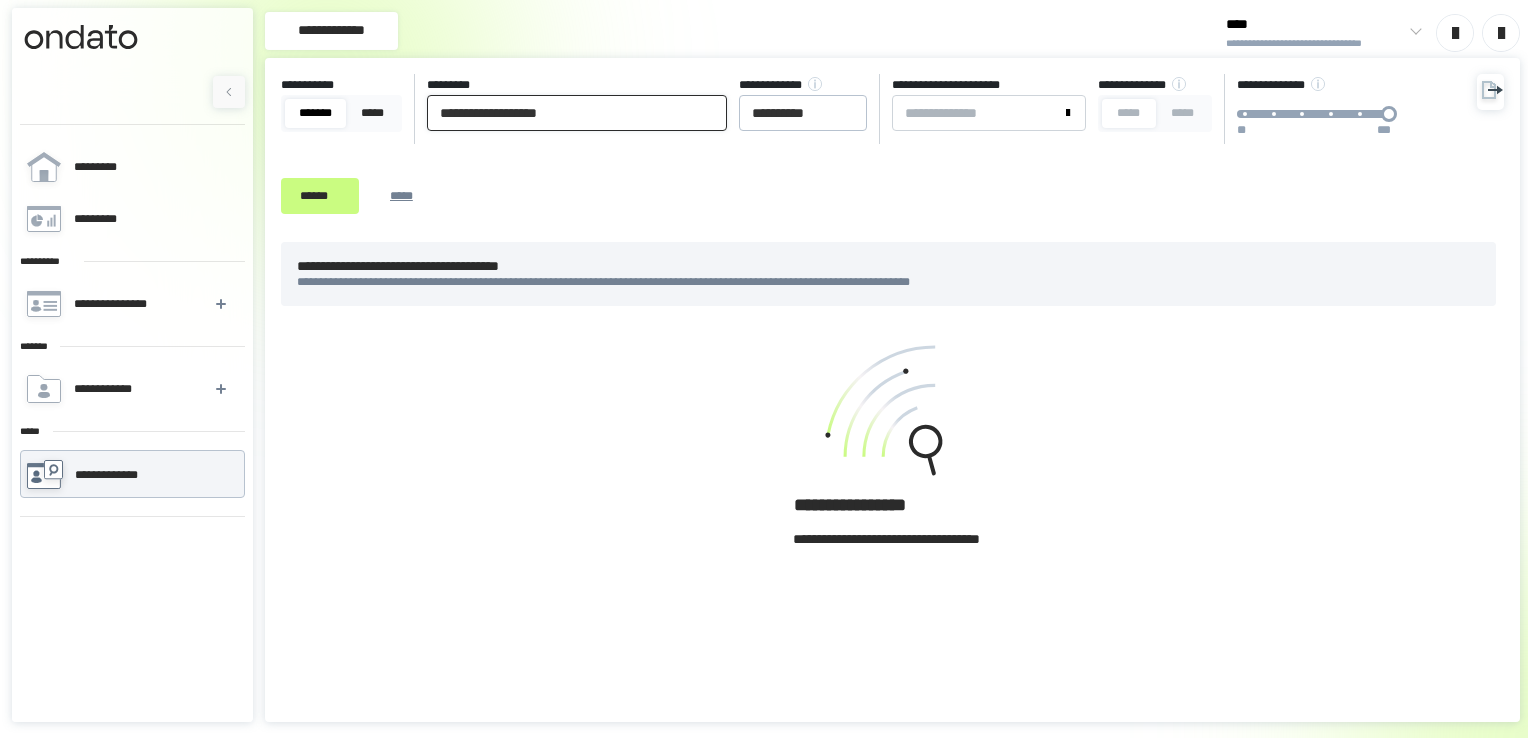 drag, startPoint x: 522, startPoint y: 111, endPoint x: 108, endPoint y: 127, distance: 414.30905 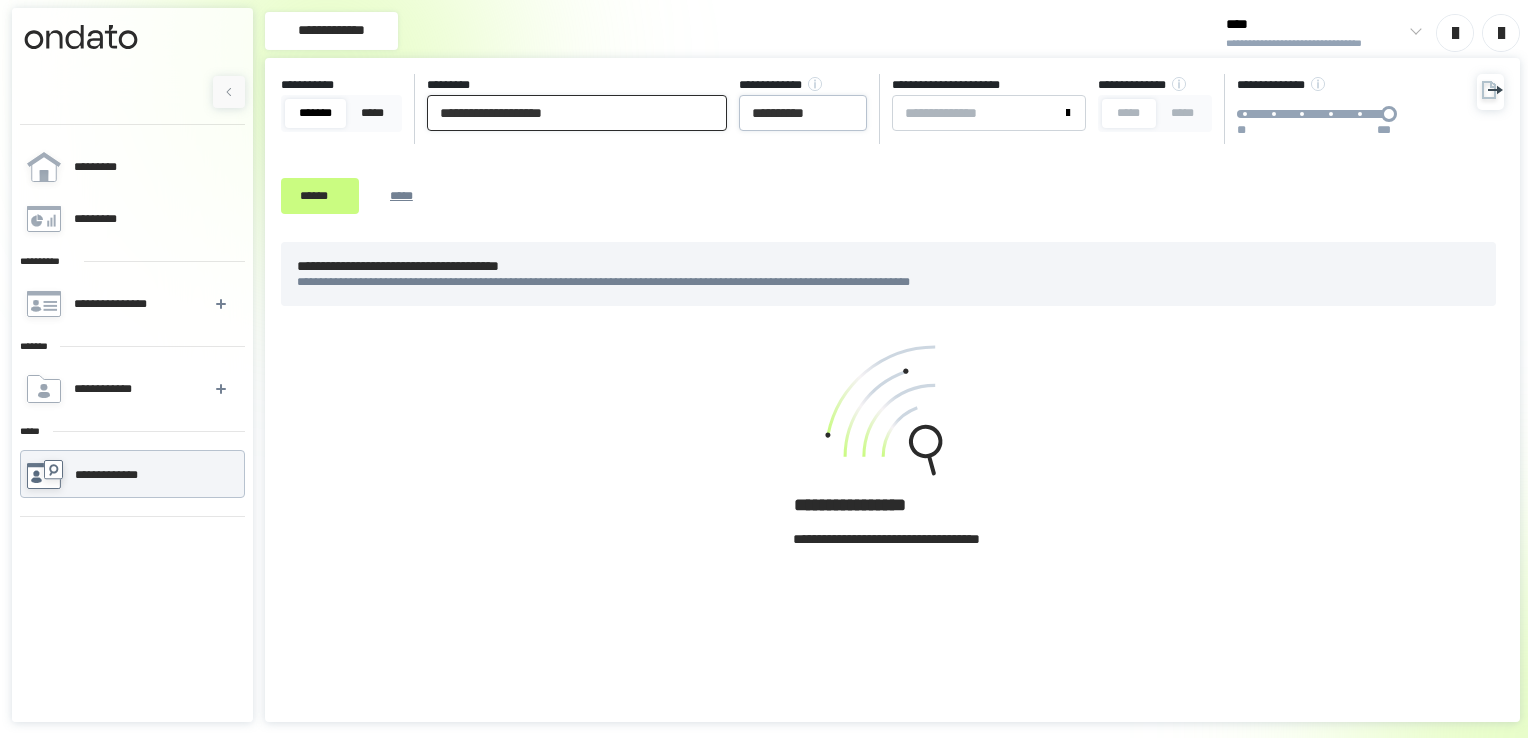 type on "**********" 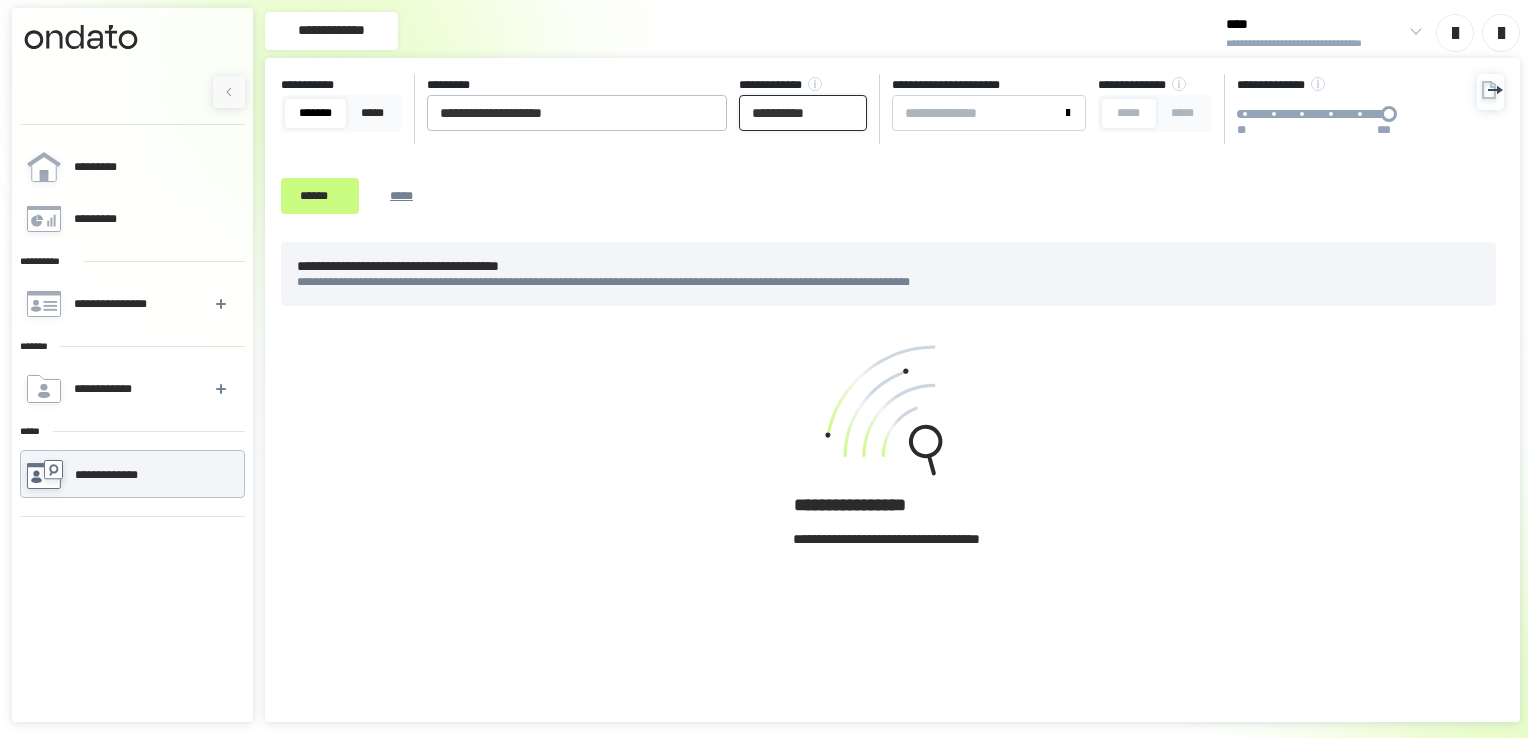 click on "**********" at bounding box center (803, 113) 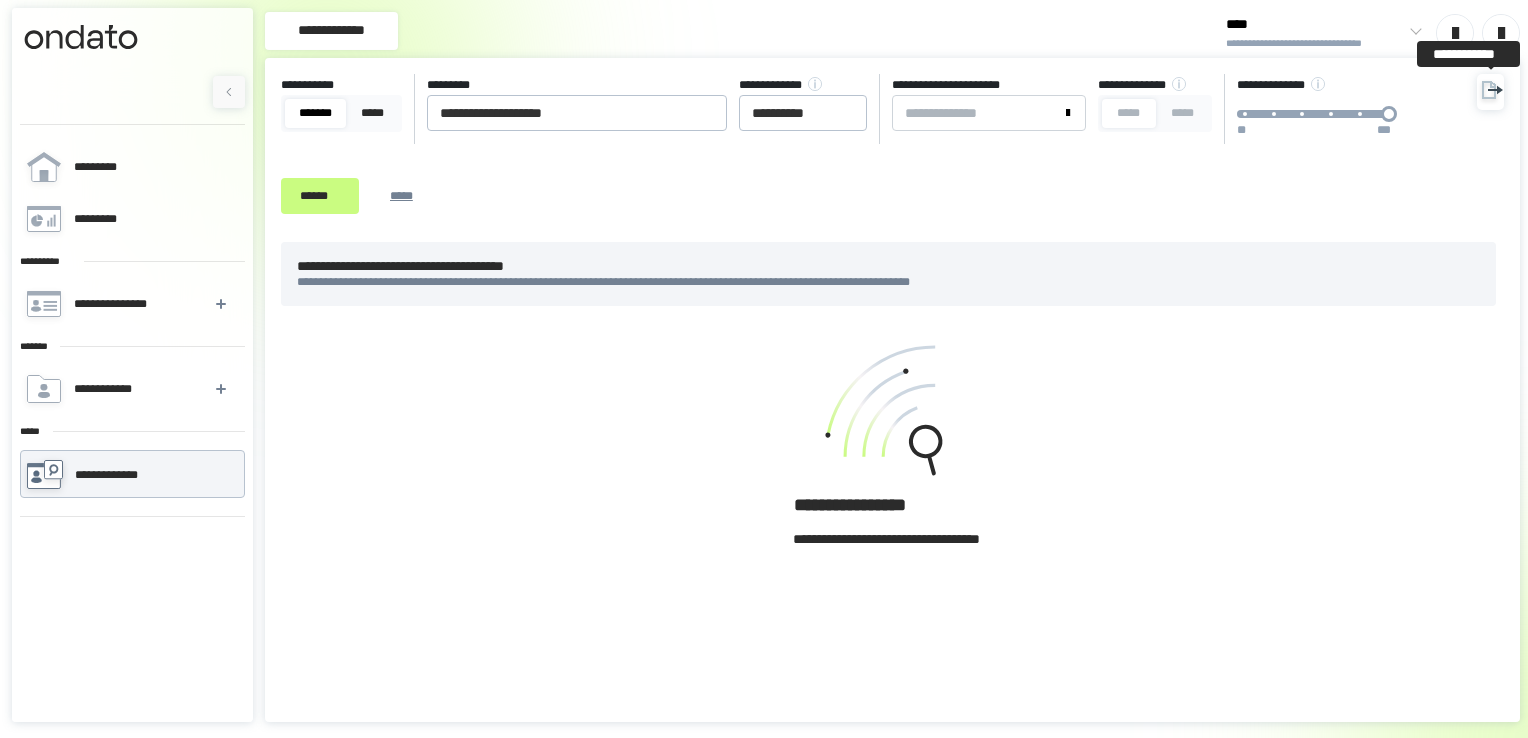 click 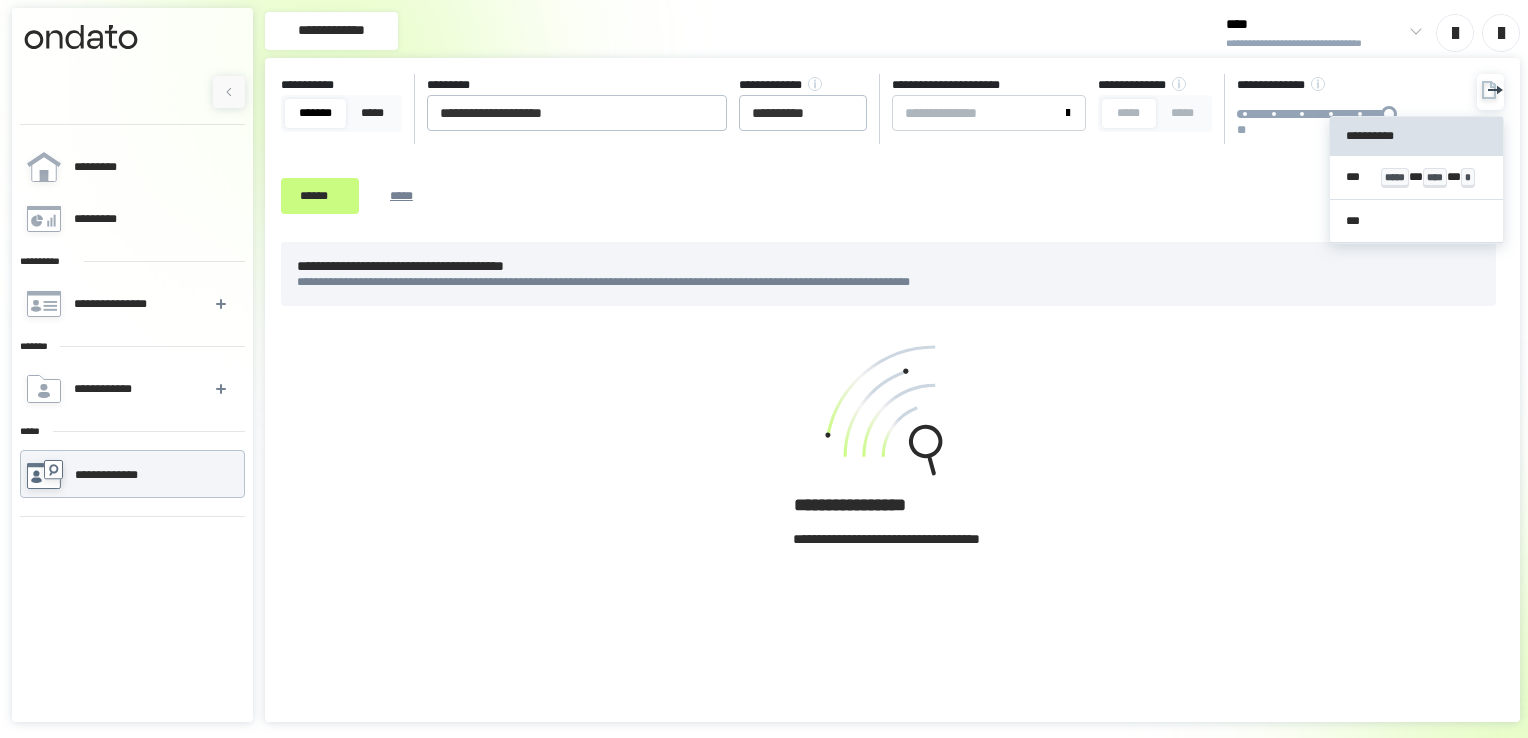 click on "*** ***** * **** *   *" at bounding box center [1417, 178] 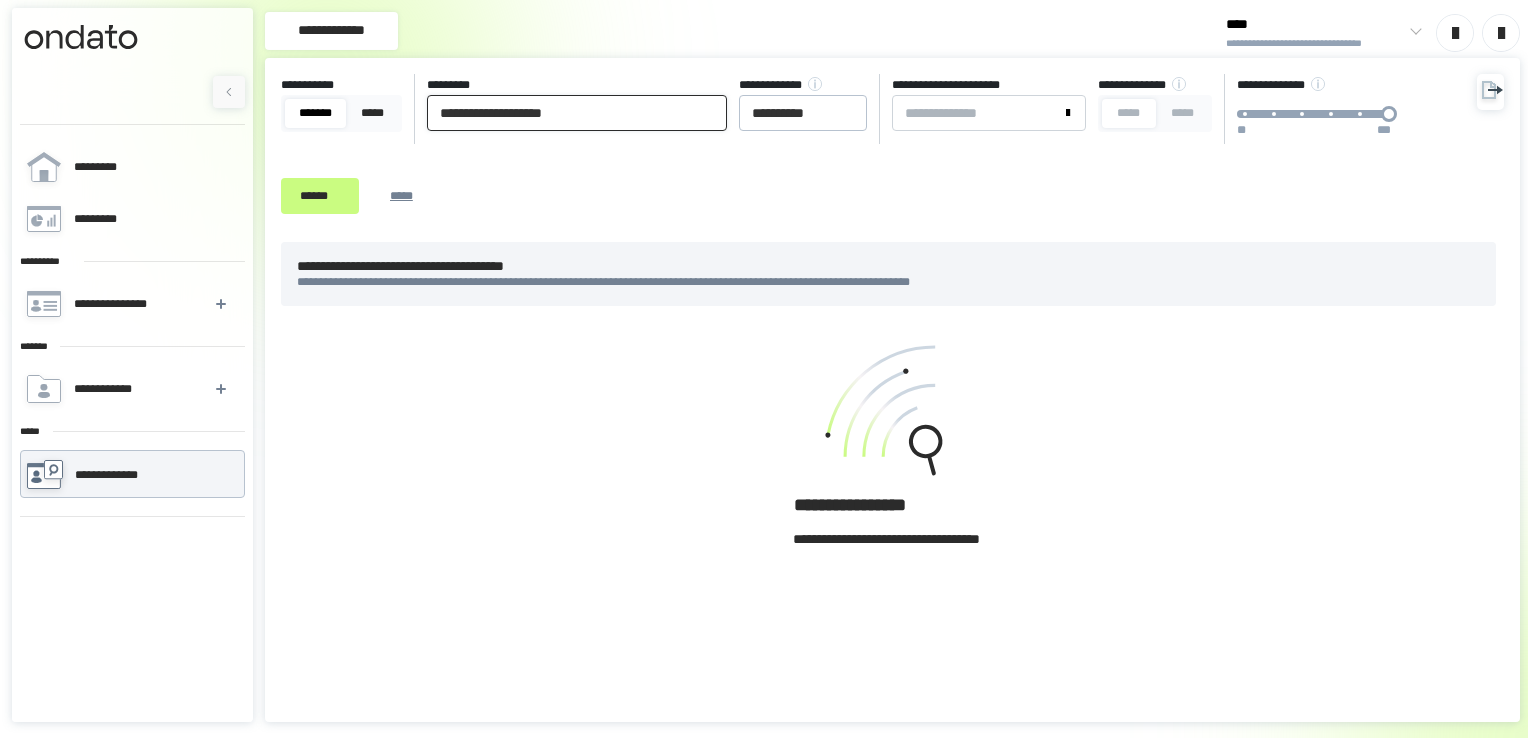 drag, startPoint x: 642, startPoint y: 113, endPoint x: 333, endPoint y: 115, distance: 309.00647 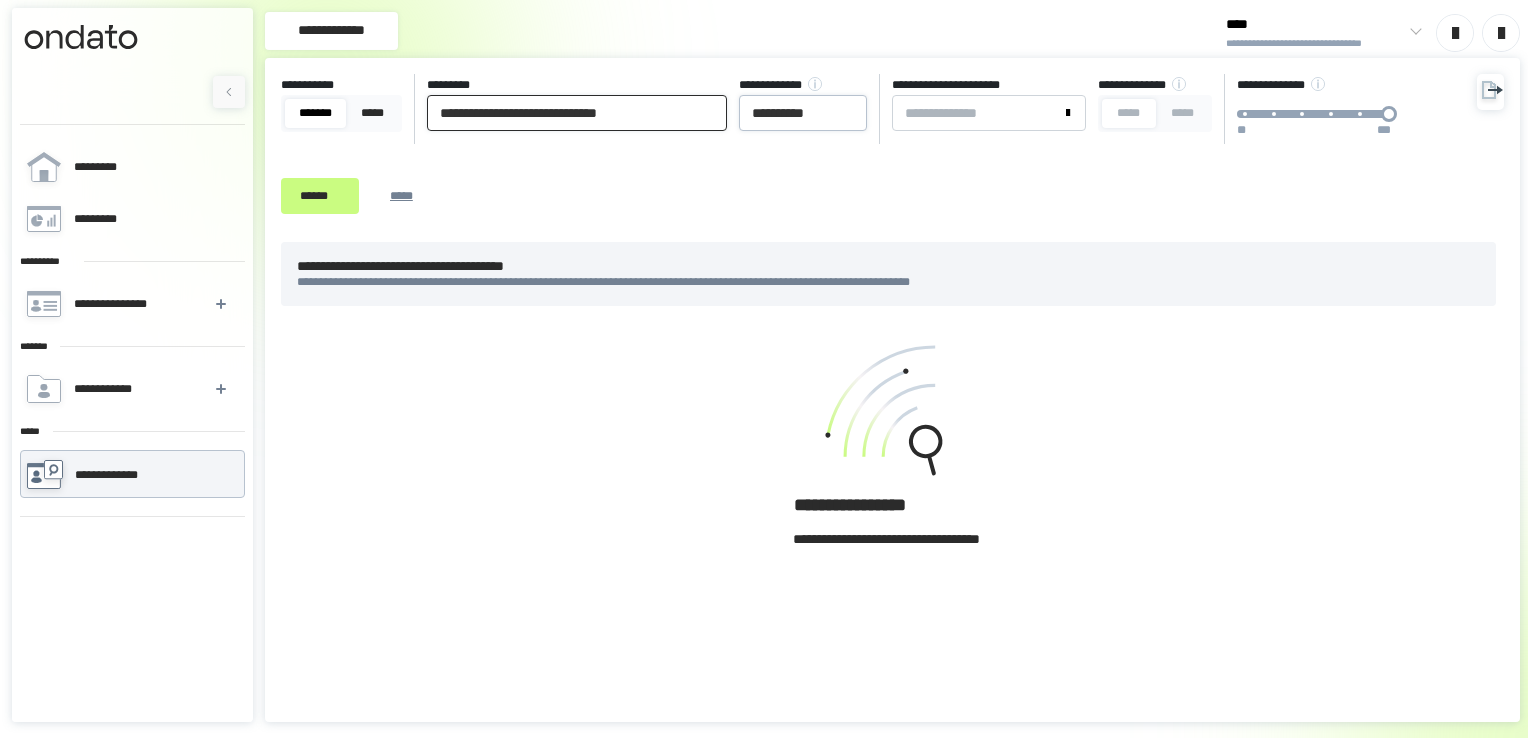 type on "[FIRST] [LAST] [NAME]" 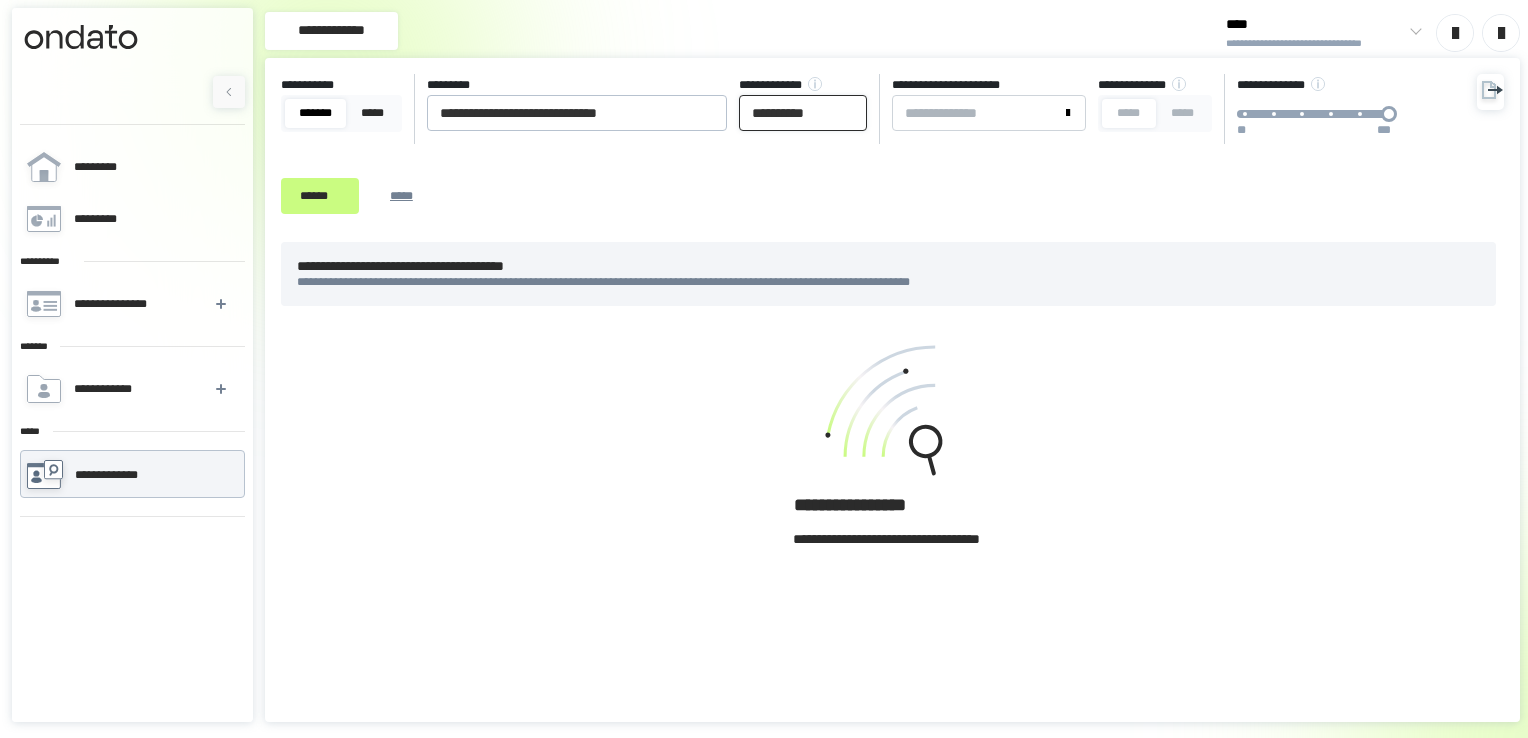 click on "**********" at bounding box center [803, 113] 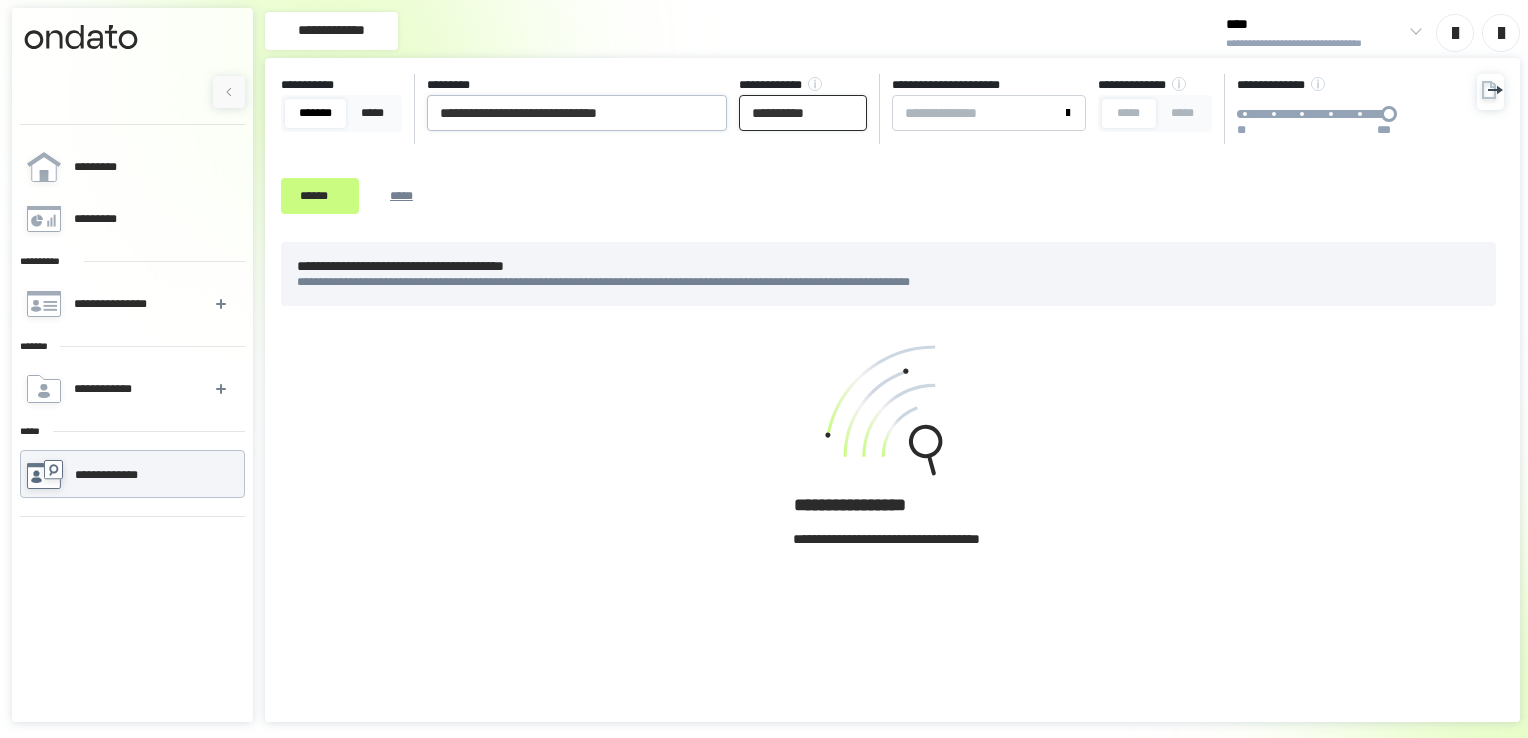 type on "**********" 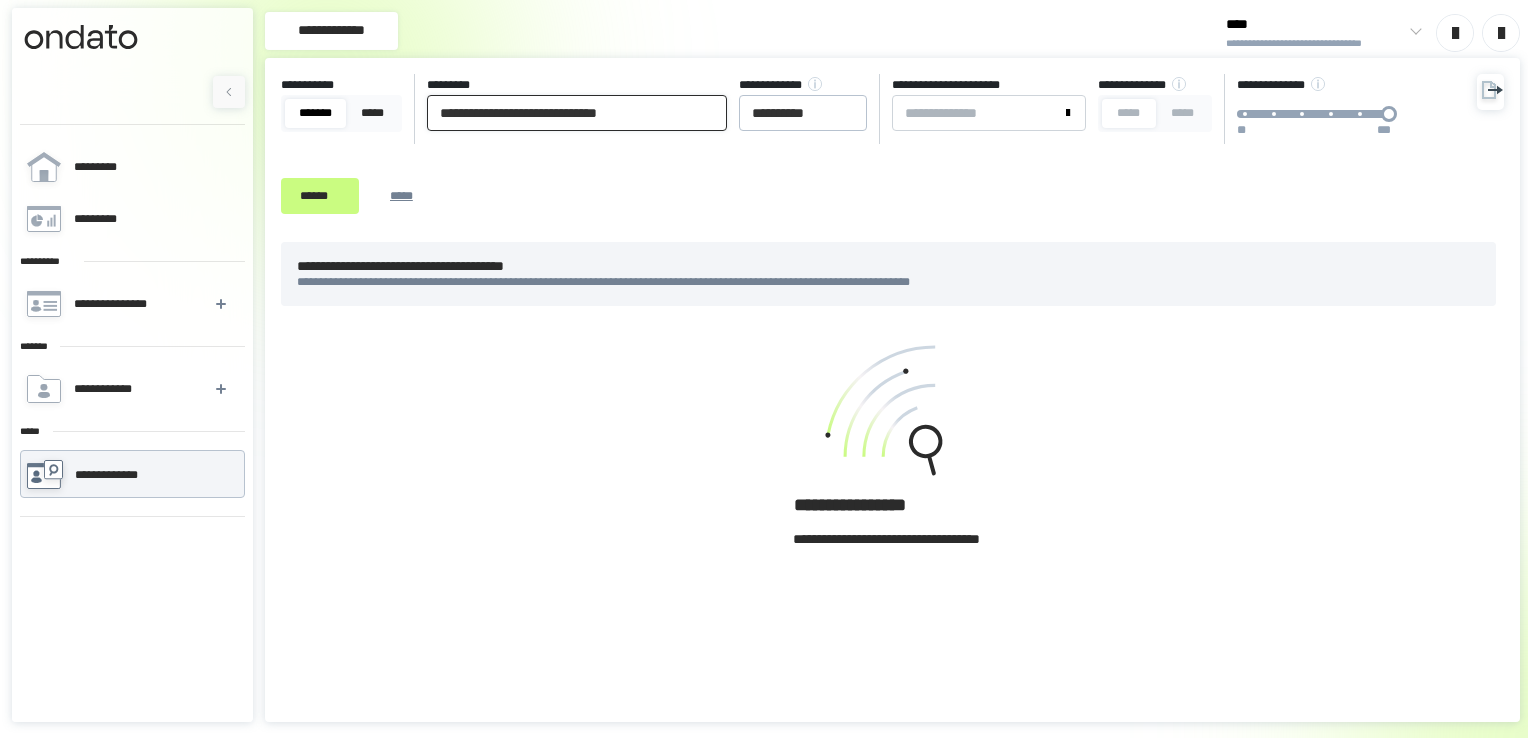 drag, startPoint x: 576, startPoint y: 110, endPoint x: 1236, endPoint y: 134, distance: 660.4362 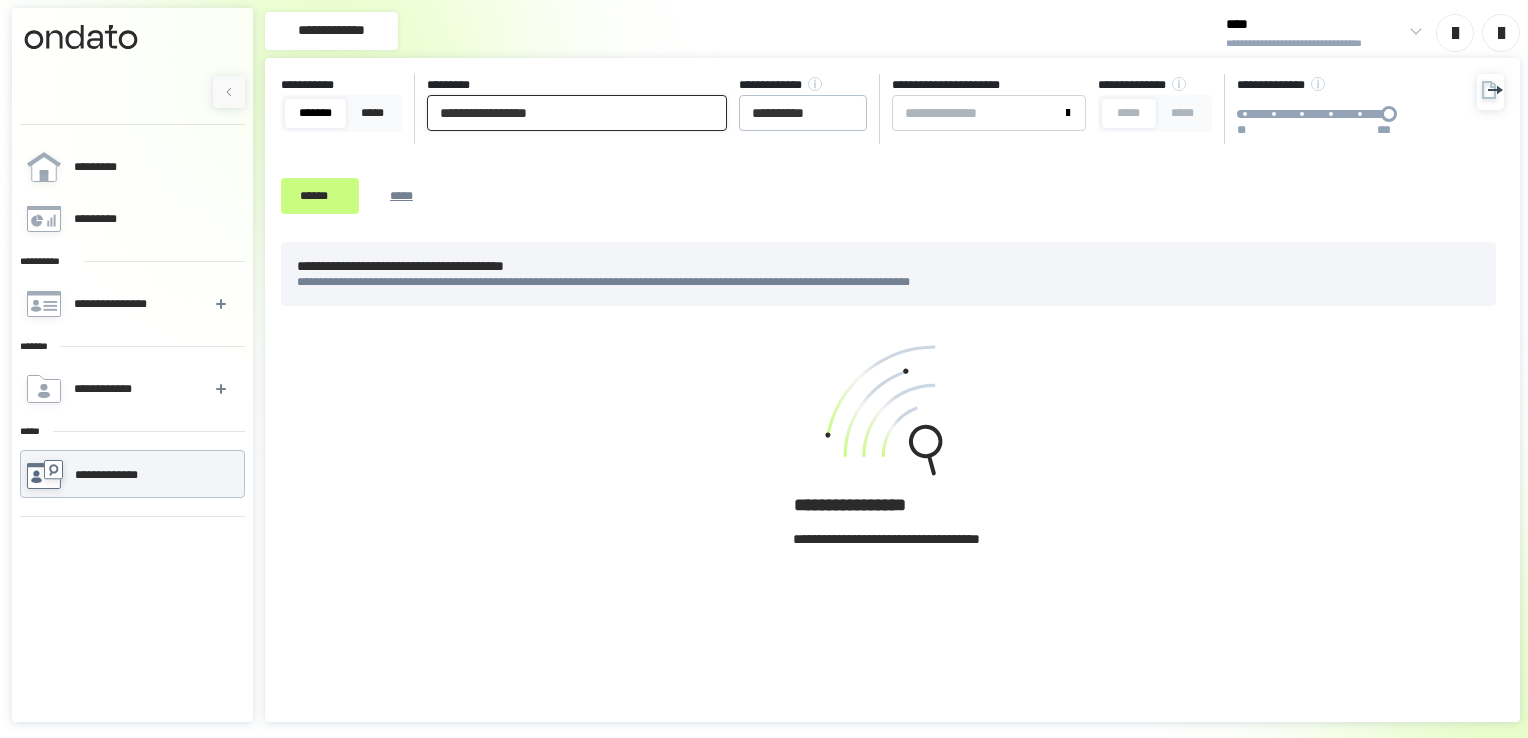 click on "******" at bounding box center (320, 196) 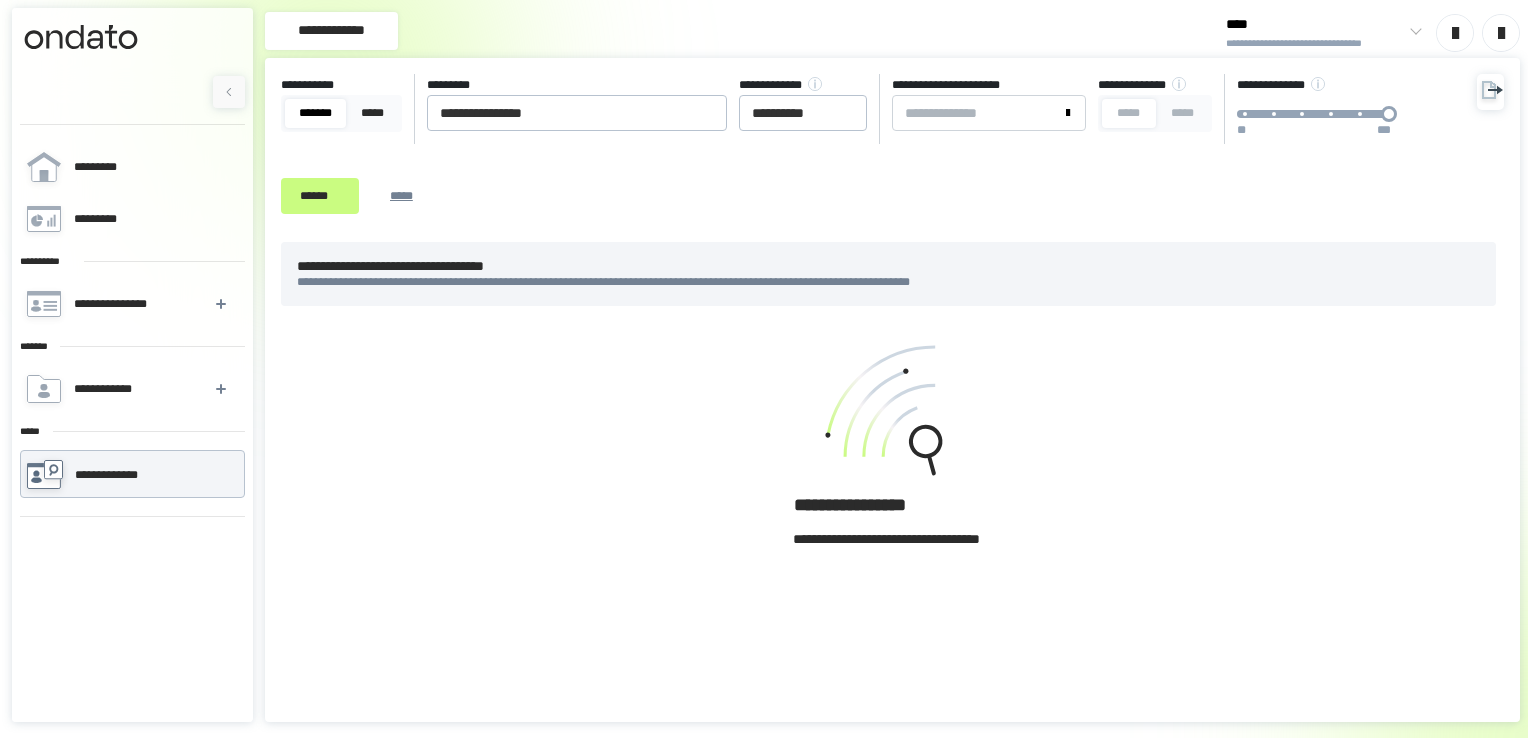 click 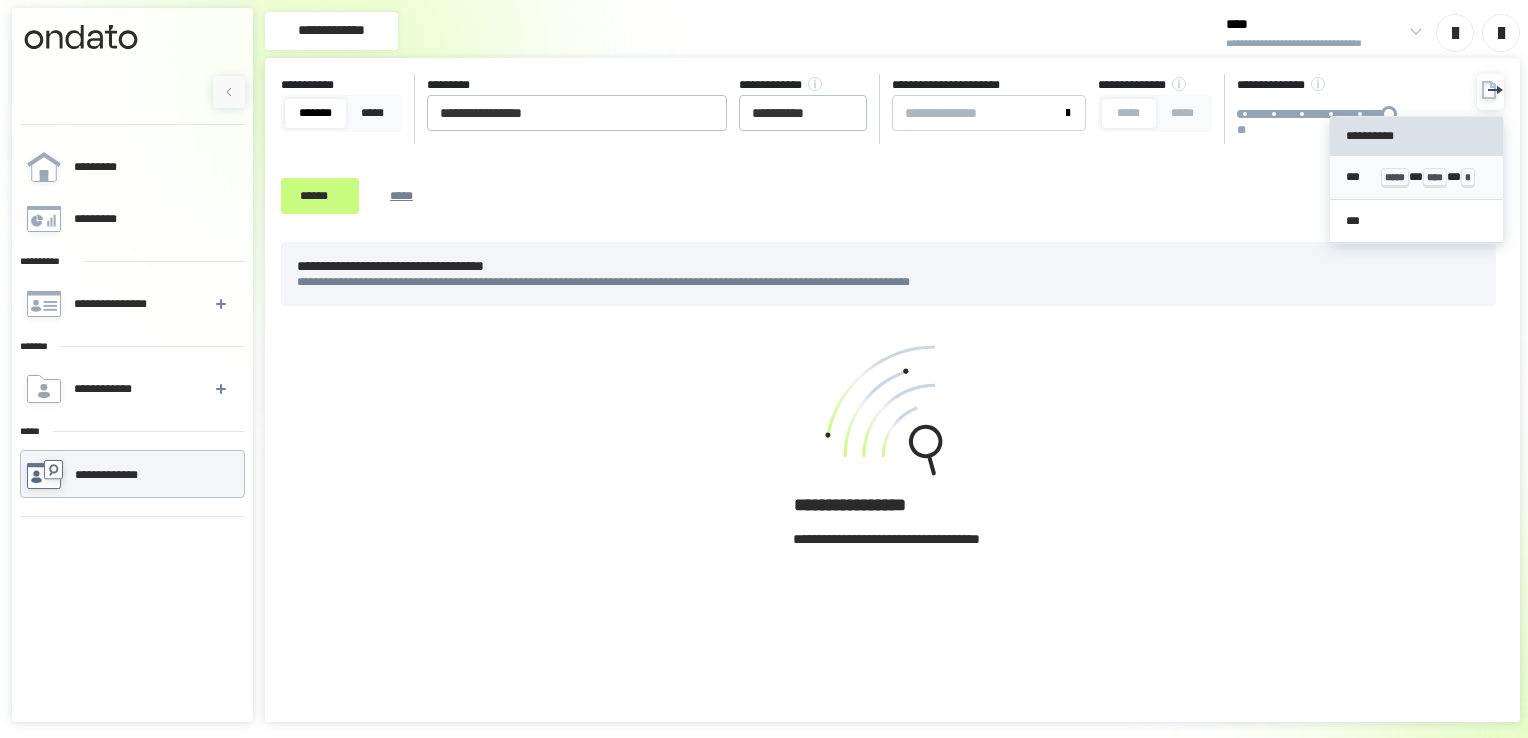 click on "***** * **** *   *" at bounding box center (1434, 177) 